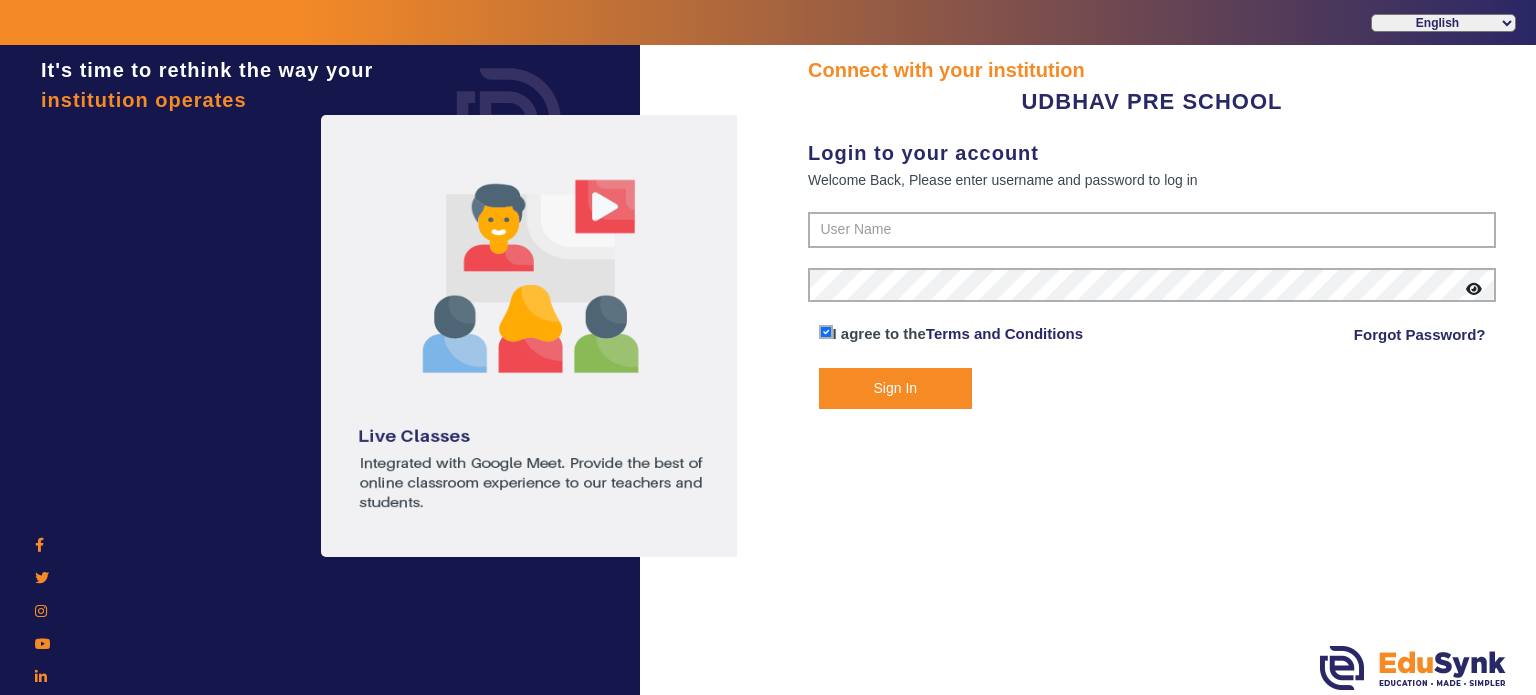scroll, scrollTop: 0, scrollLeft: 0, axis: both 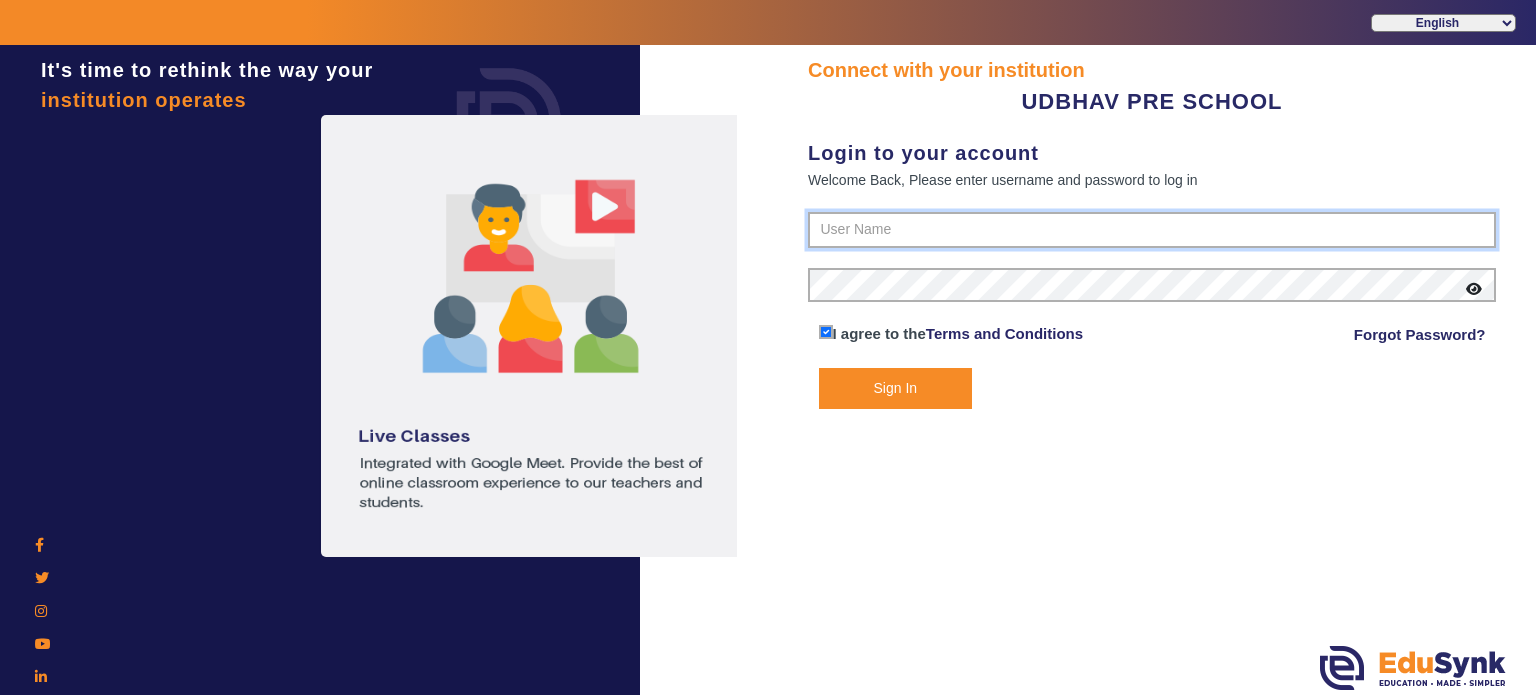 click at bounding box center (1152, 230) 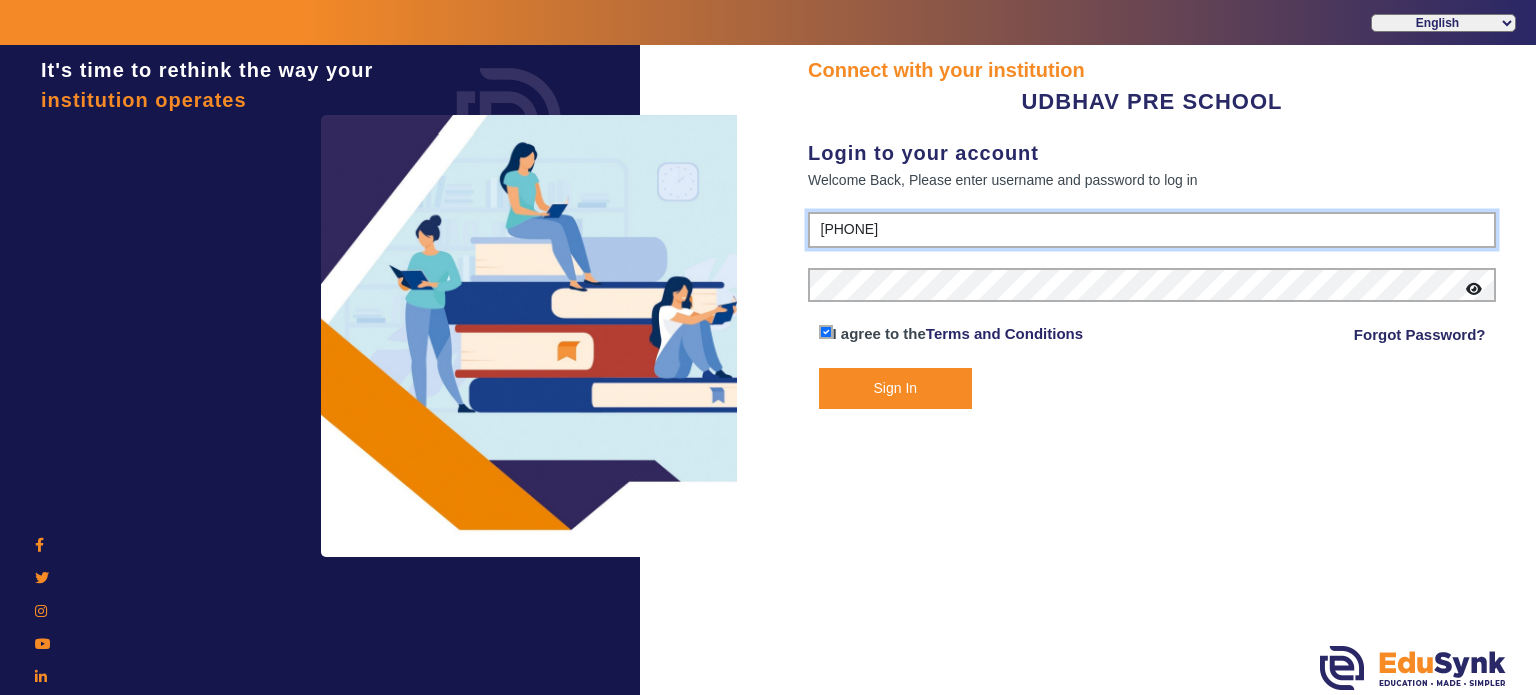 type on "[PHONE]" 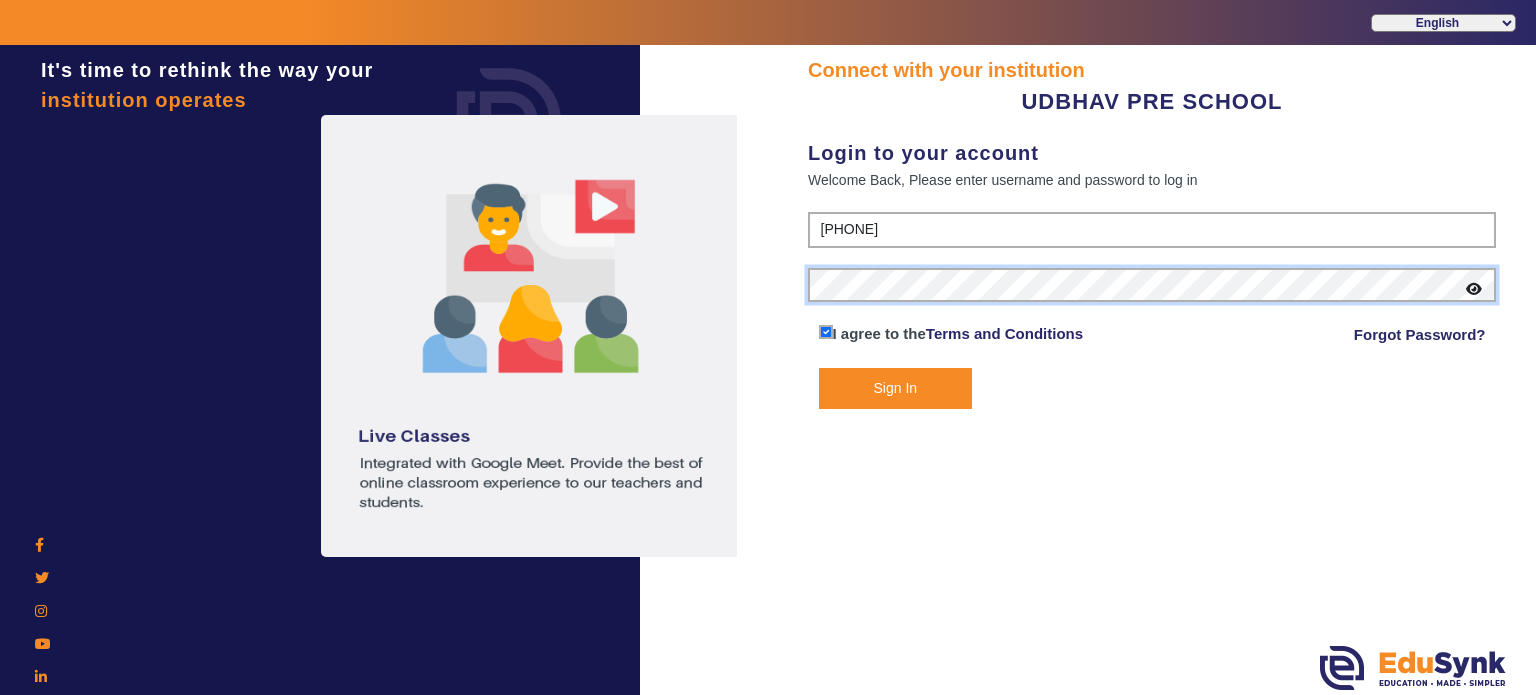 click on "Sign In" 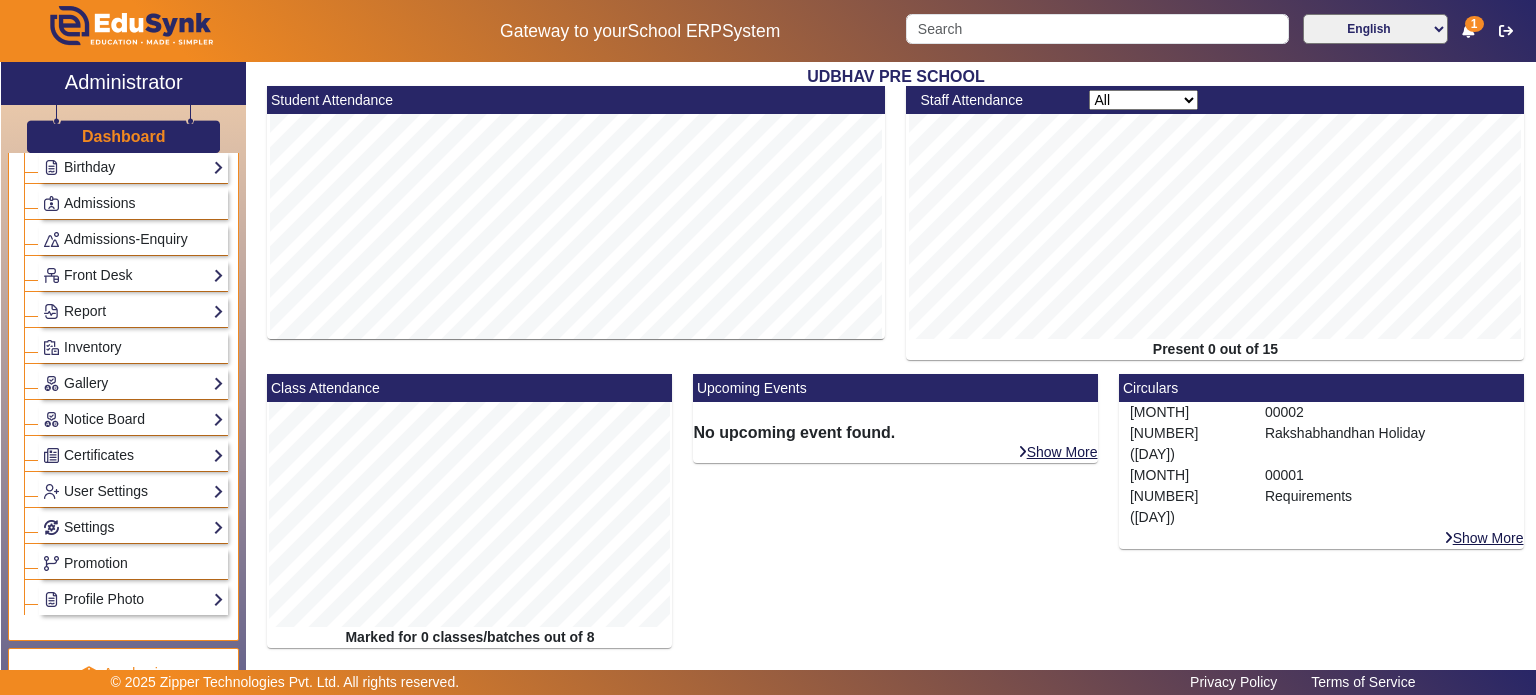 scroll, scrollTop: 301, scrollLeft: 0, axis: vertical 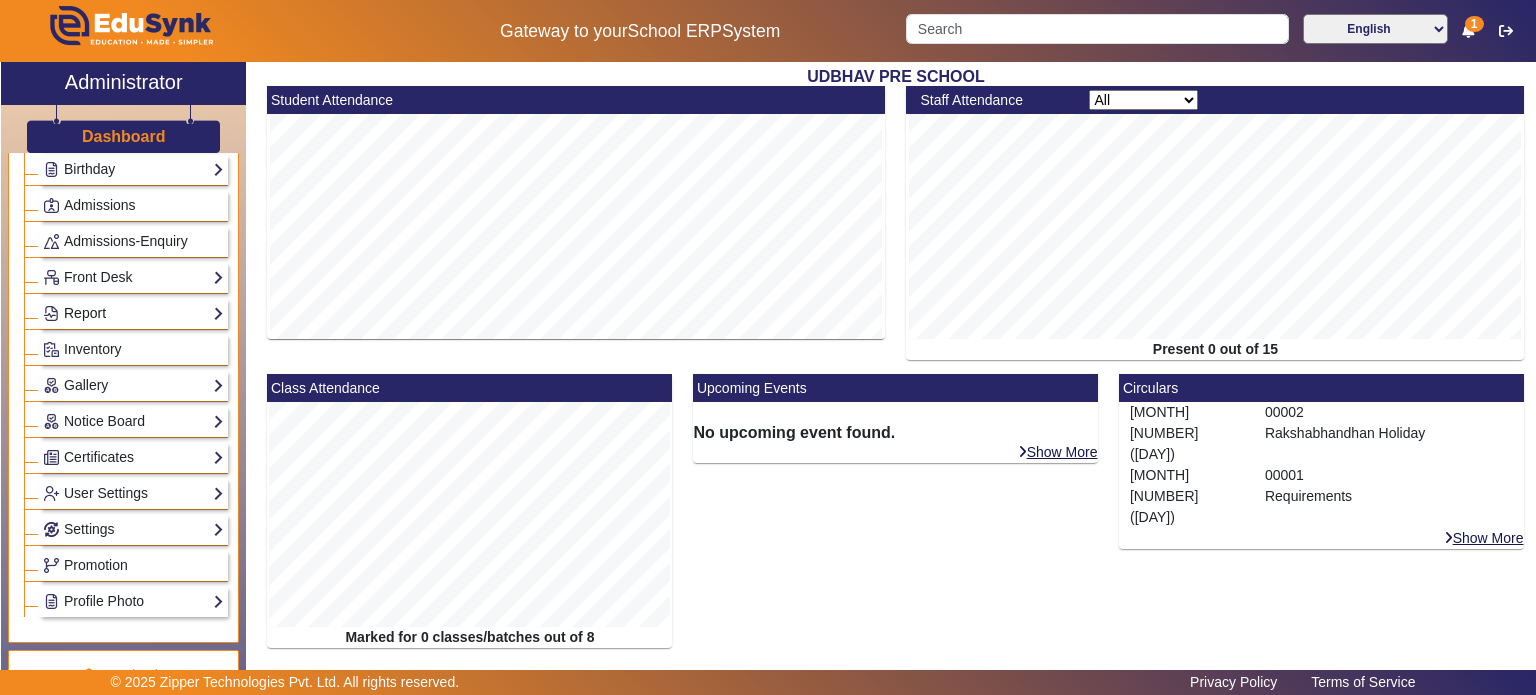 click on "Report" 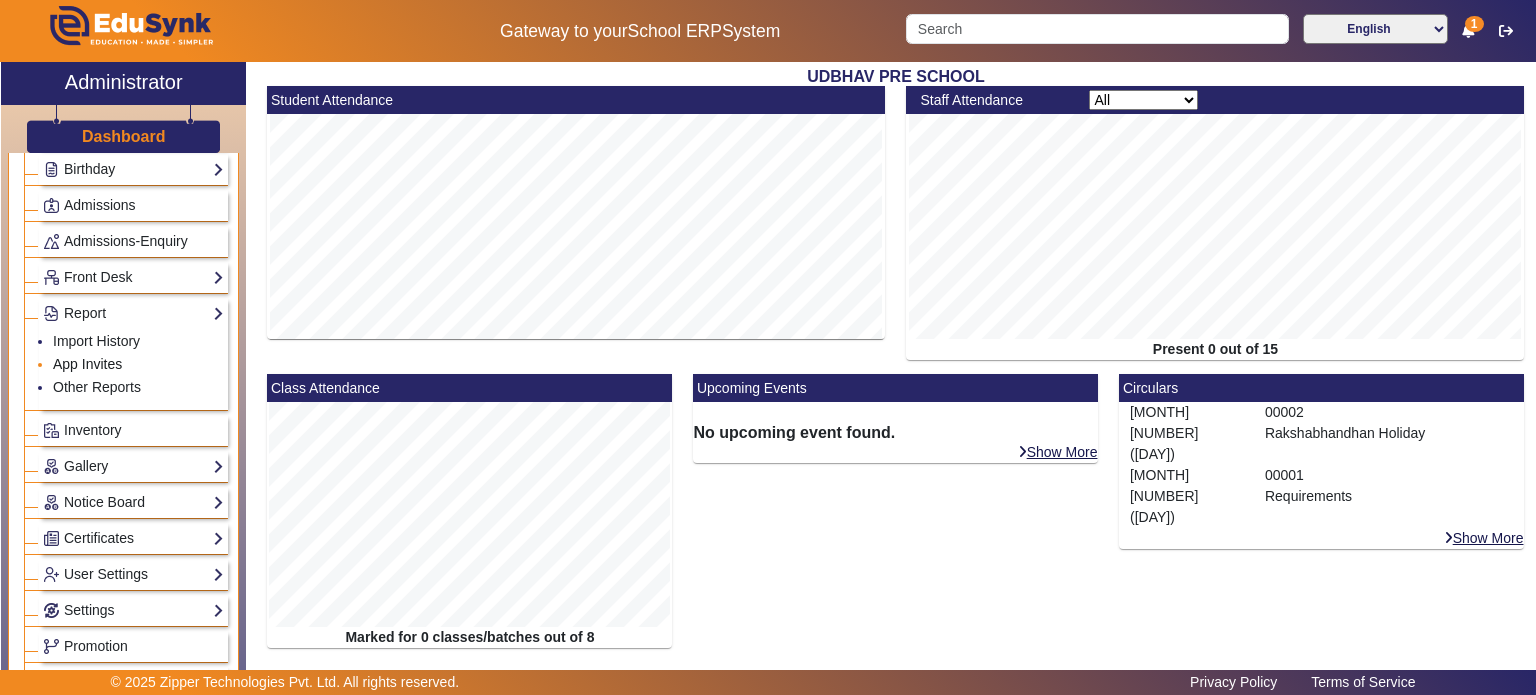 click on "App Invites" 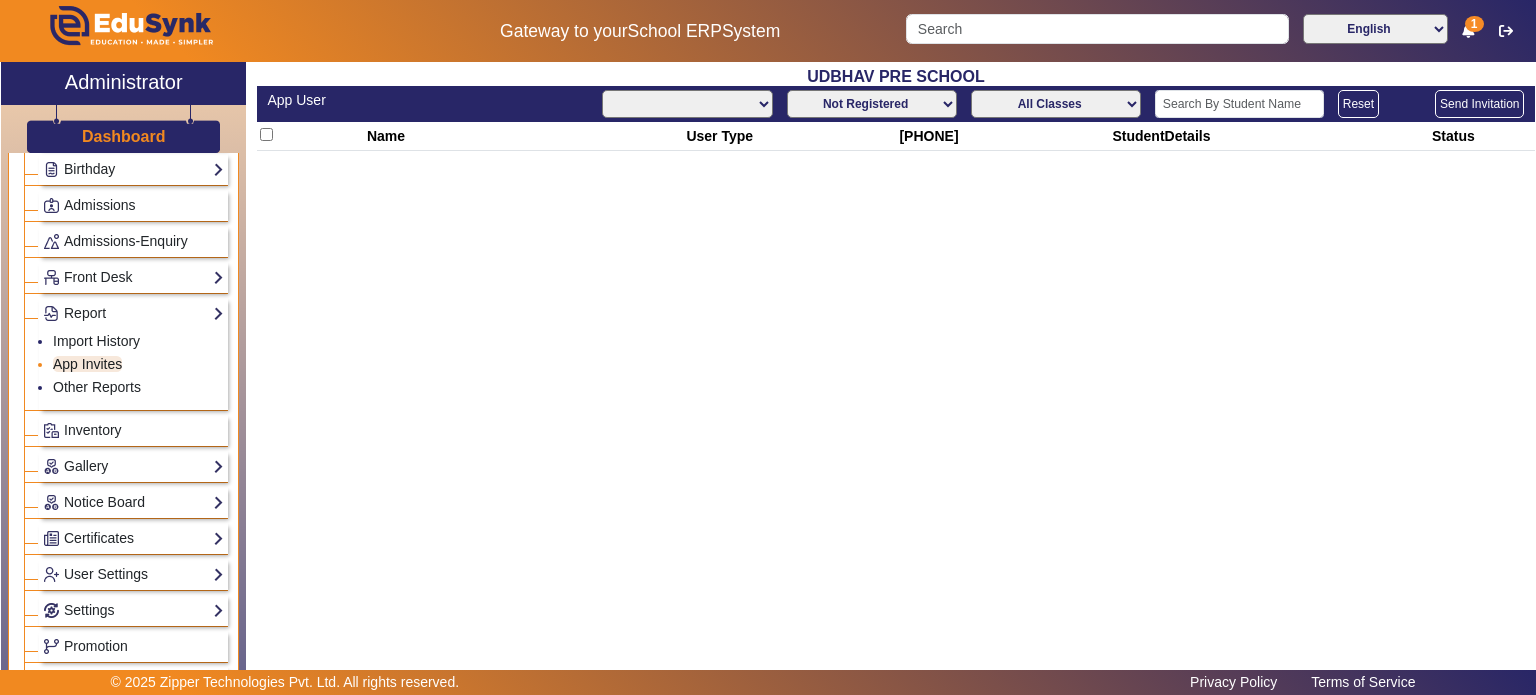 select on "All" 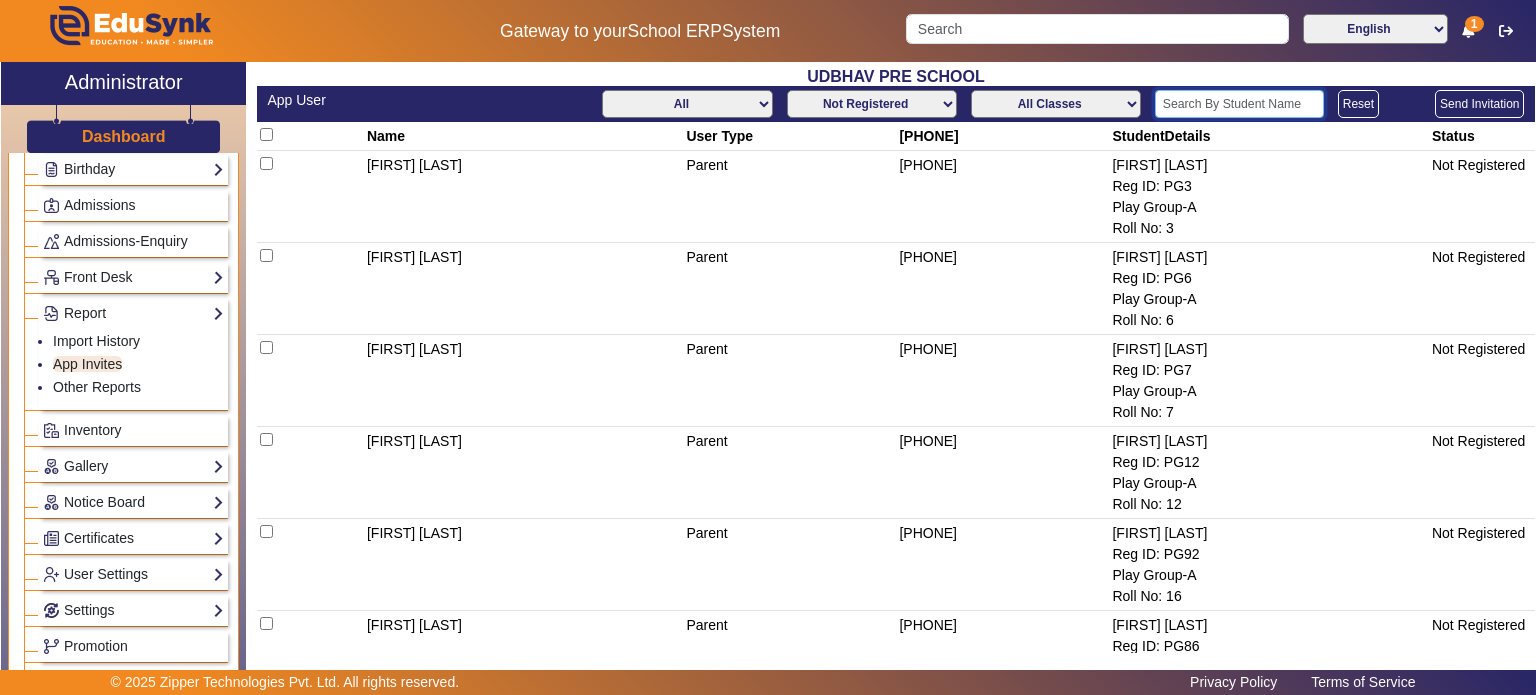 click 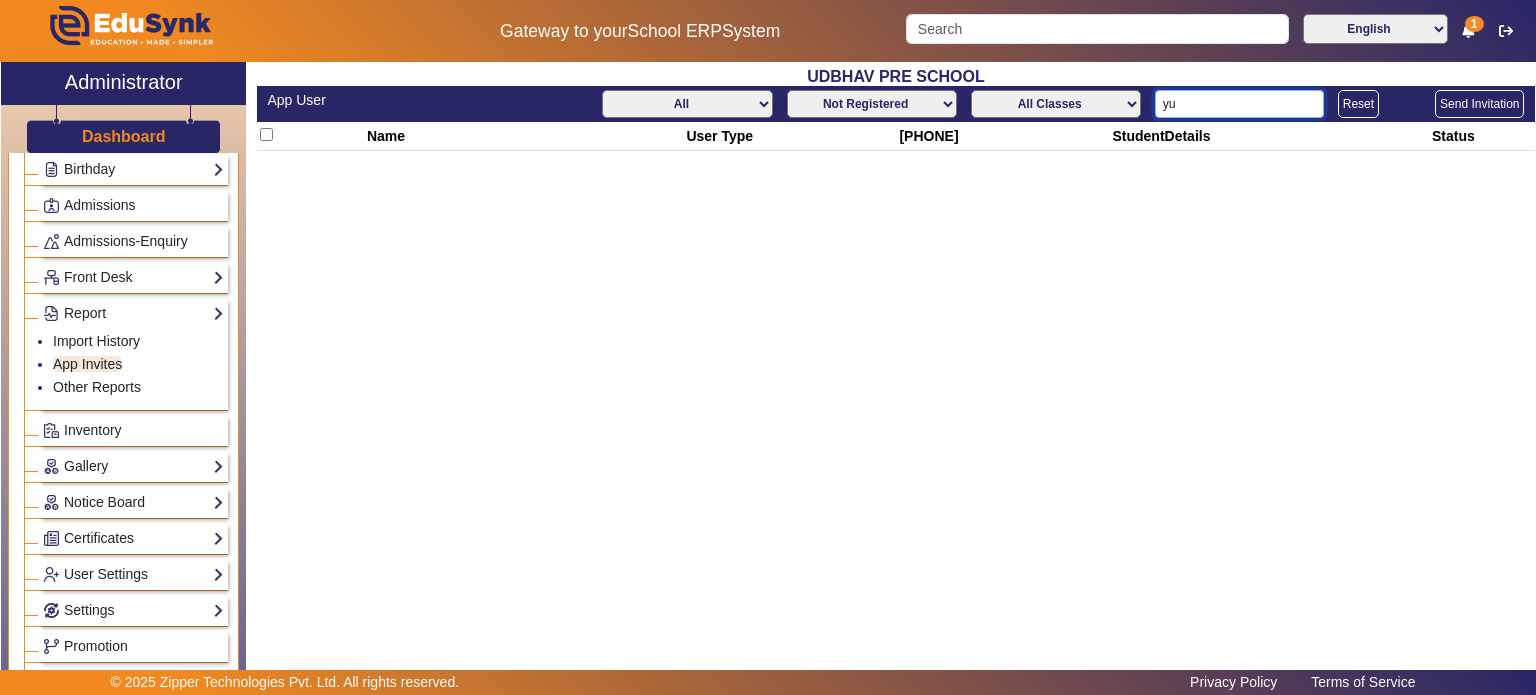 type on "y" 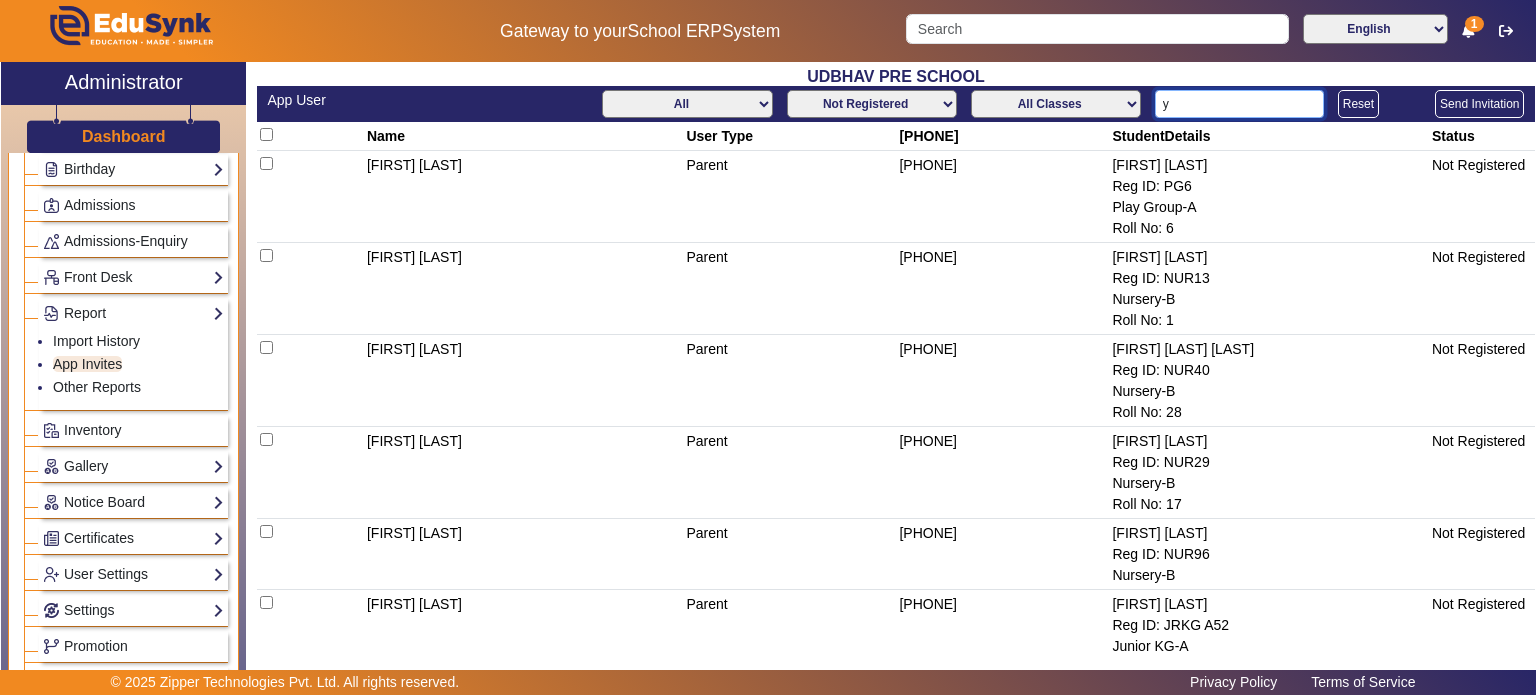 type 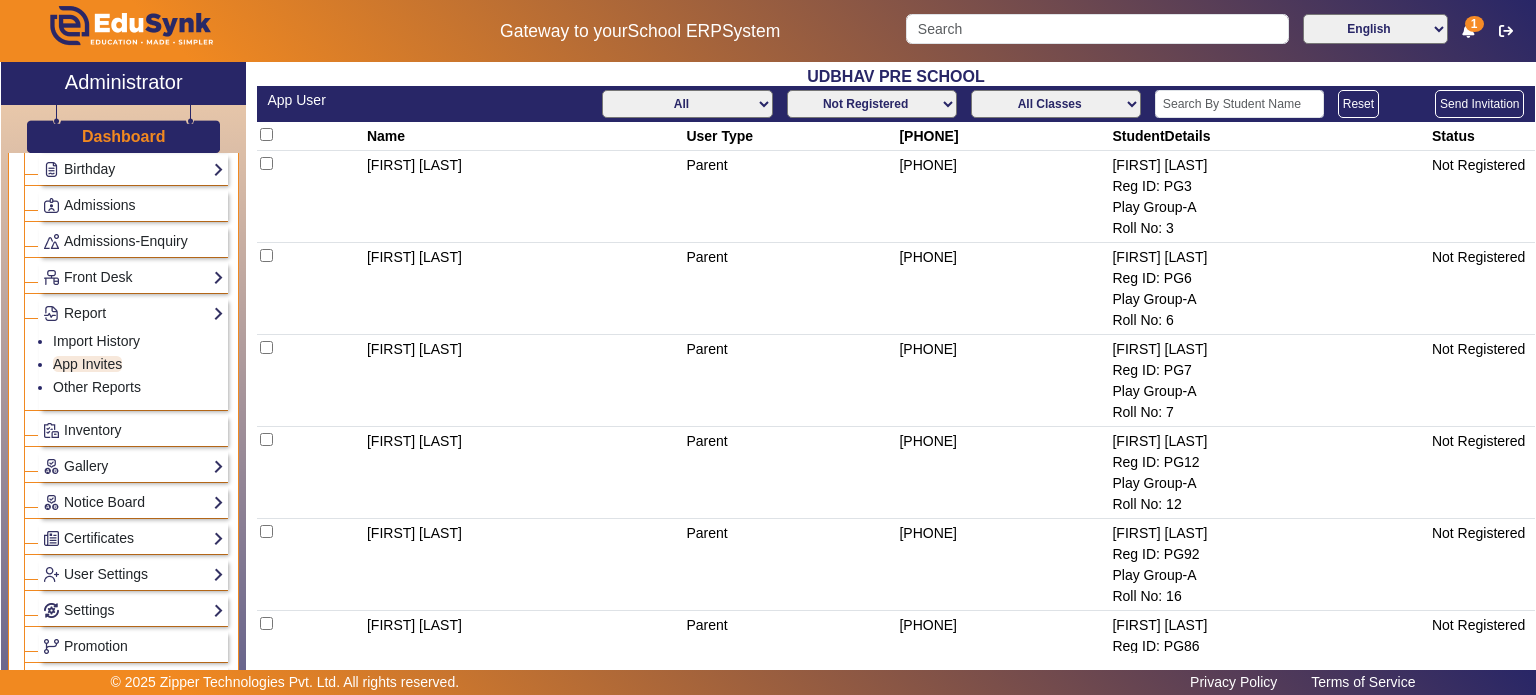 click on "All Classes Play Group-A Nursery-A Nursery-B Junior KG-A Junior KG-B Senior KG-A" 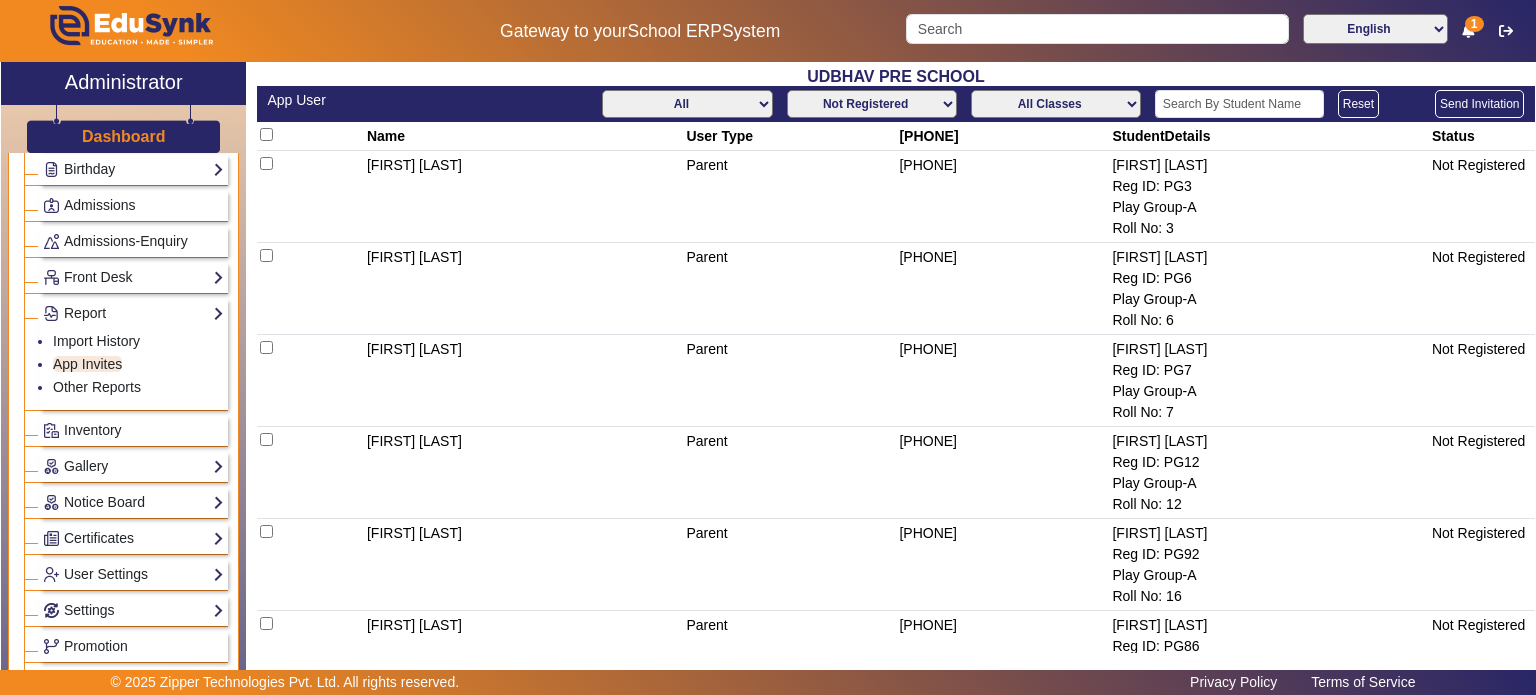 select on "Senior KG-A" 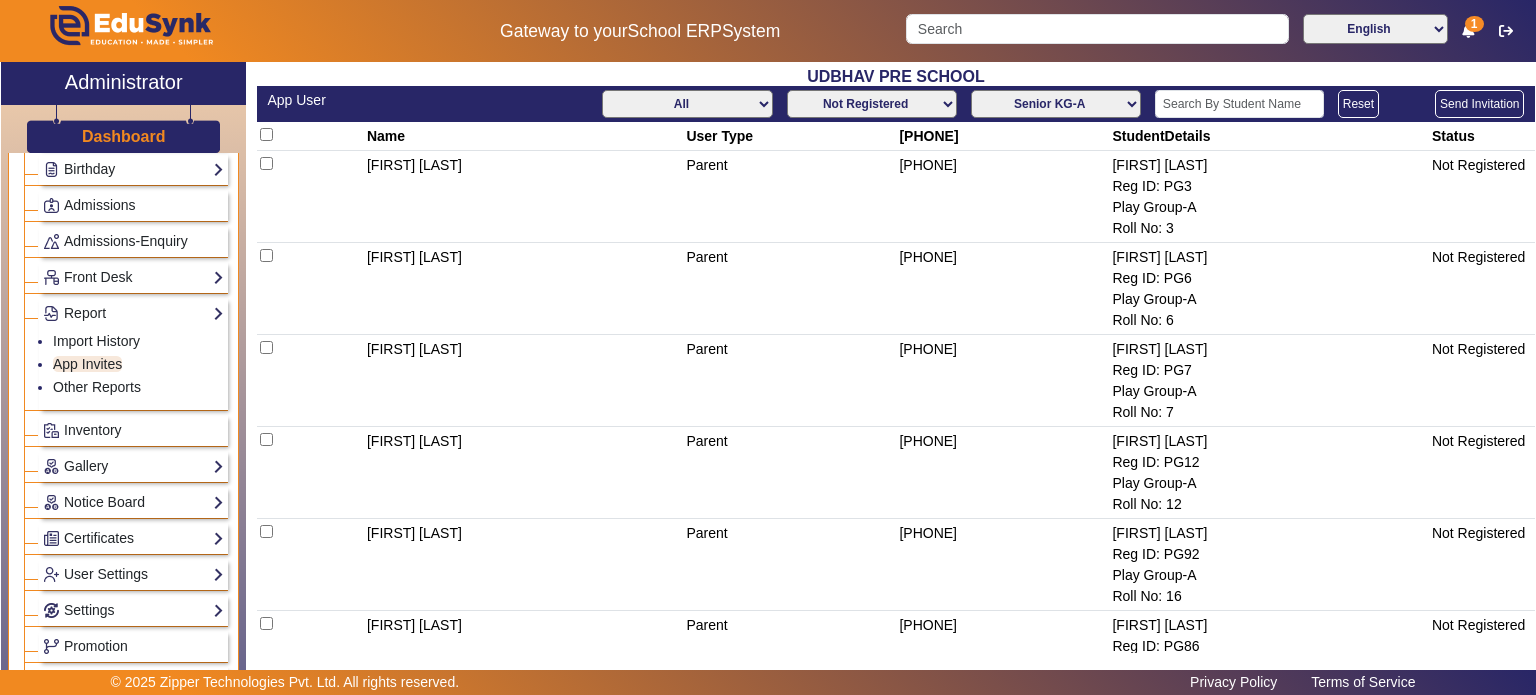 click on "All Classes Play Group-A Nursery-A Nursery-B Junior KG-A Junior KG-B Senior KG-A" 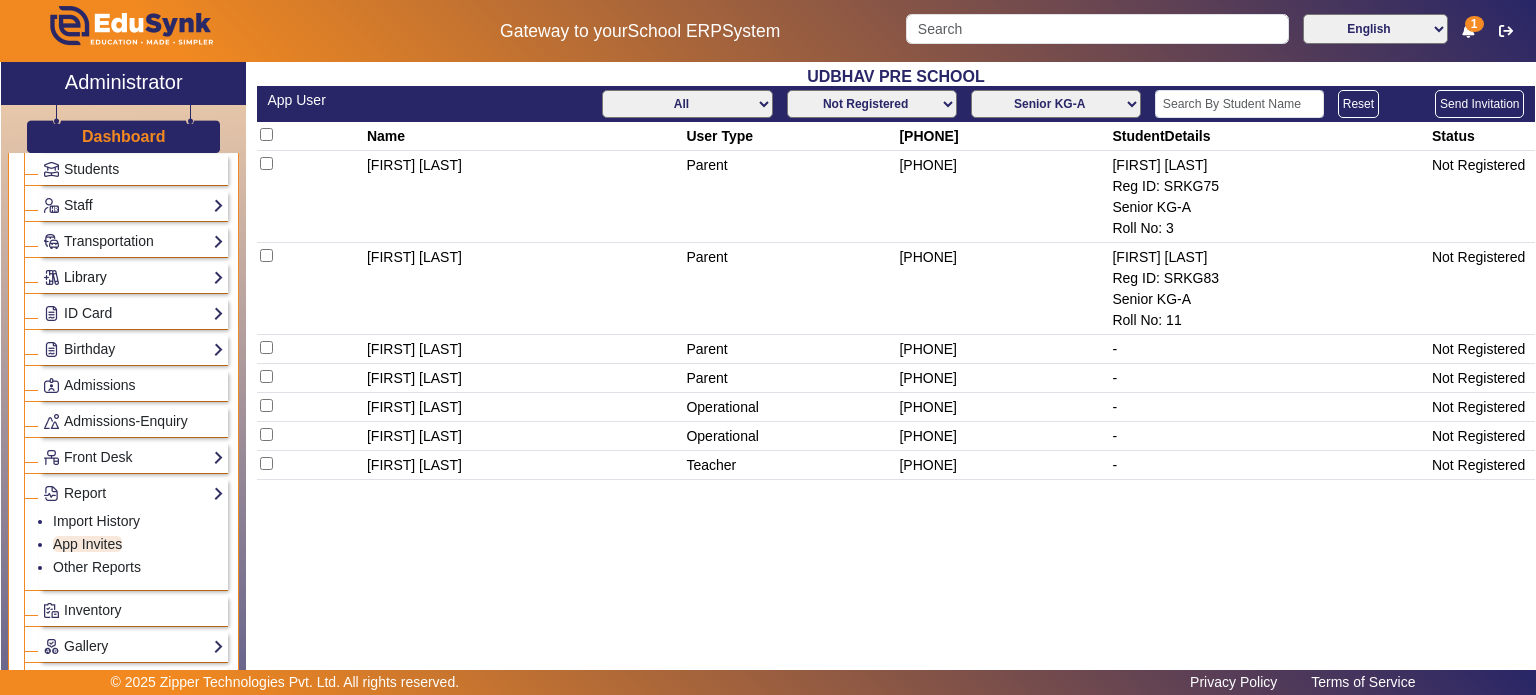 scroll, scrollTop: 0, scrollLeft: 0, axis: both 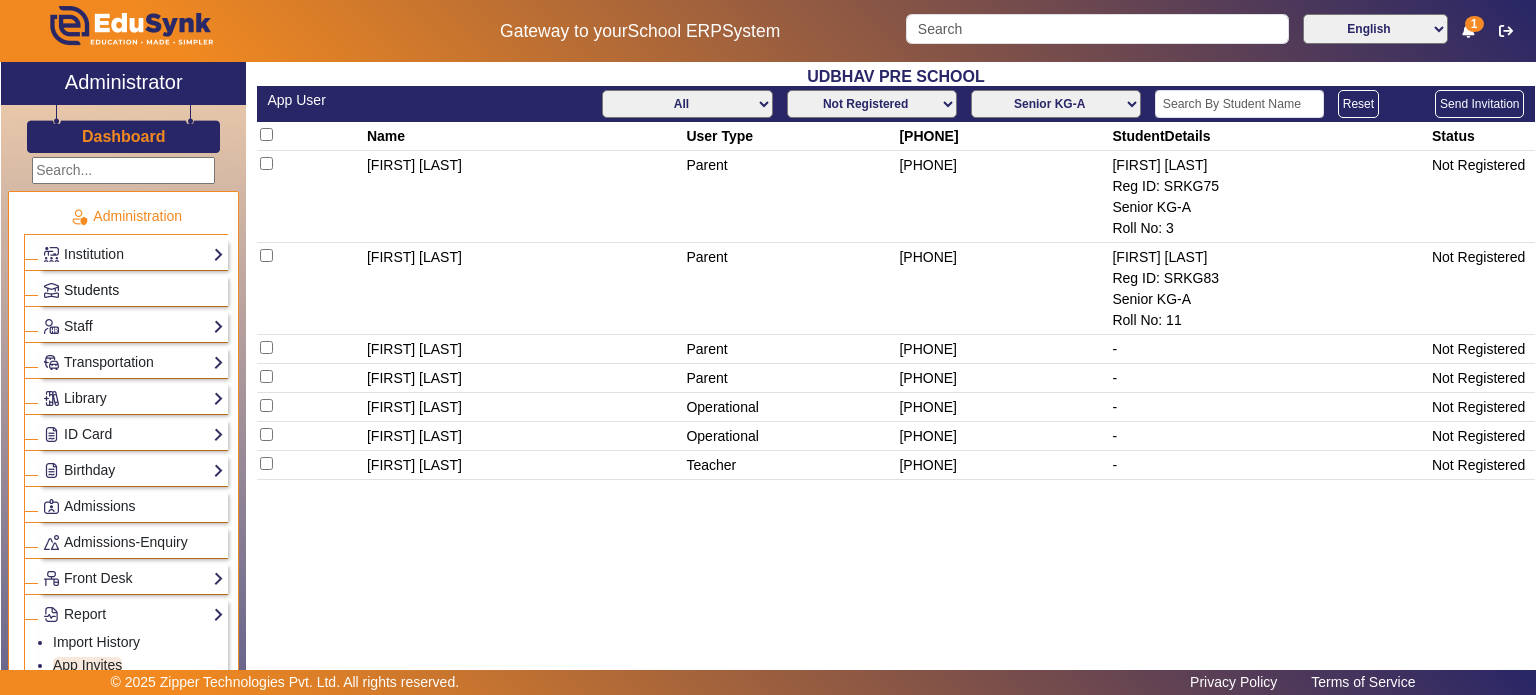 click on "Students" 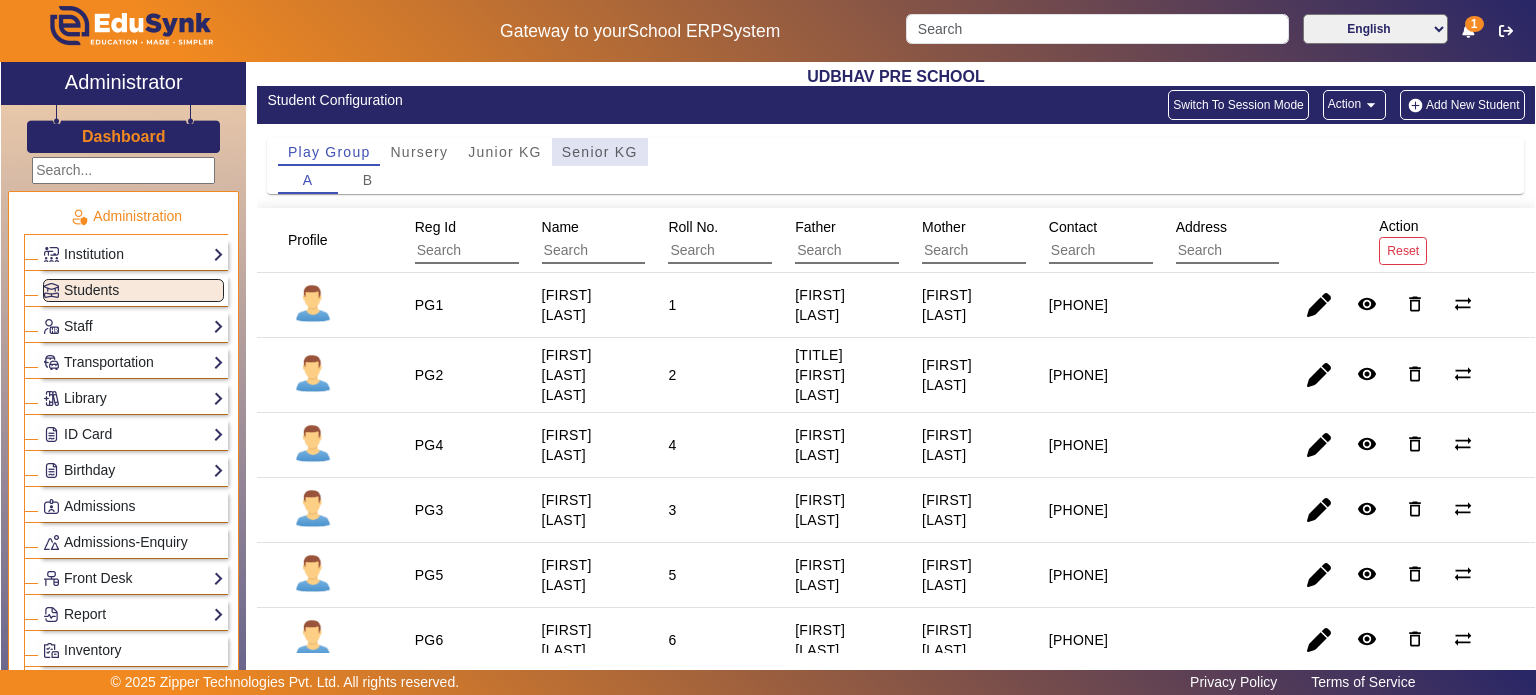 click on "Senior KG" at bounding box center (600, 152) 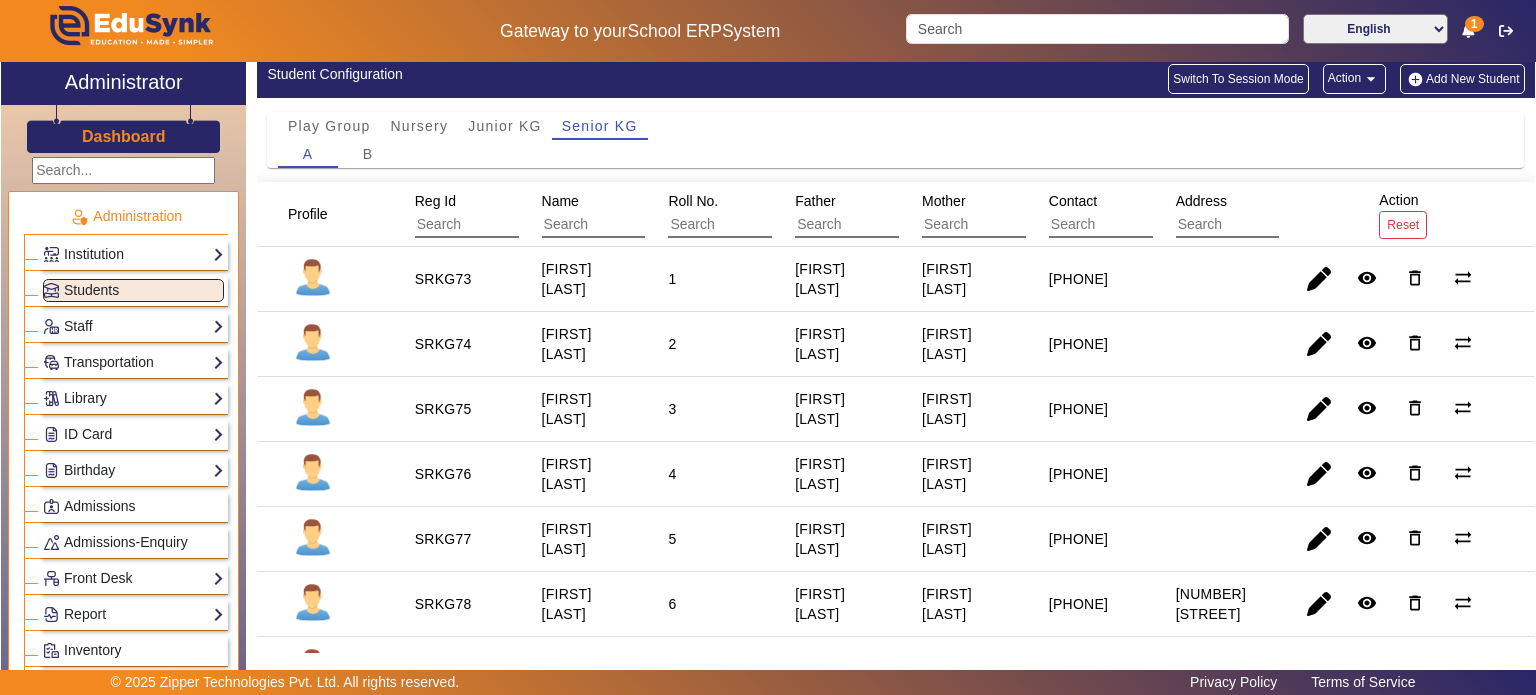 scroll, scrollTop: 24, scrollLeft: 0, axis: vertical 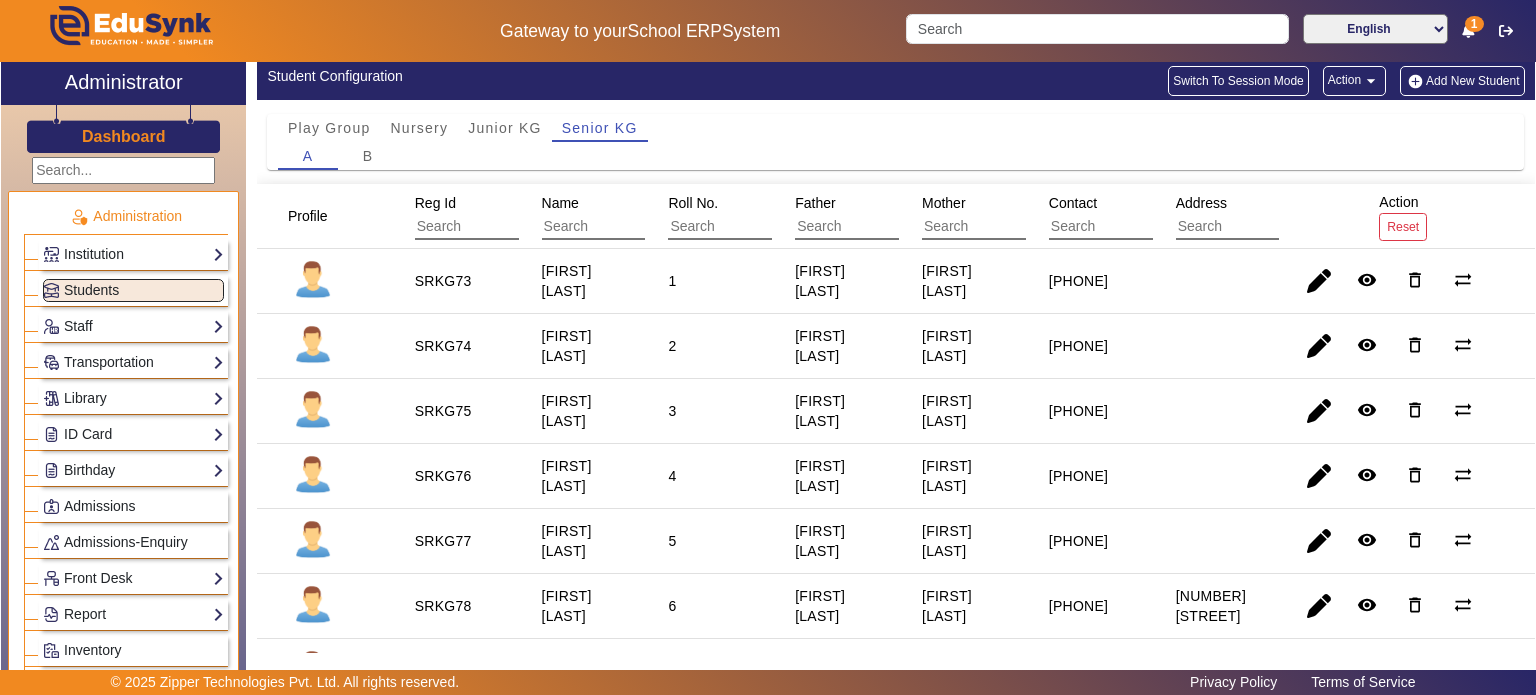 click at bounding box center (631, 227) 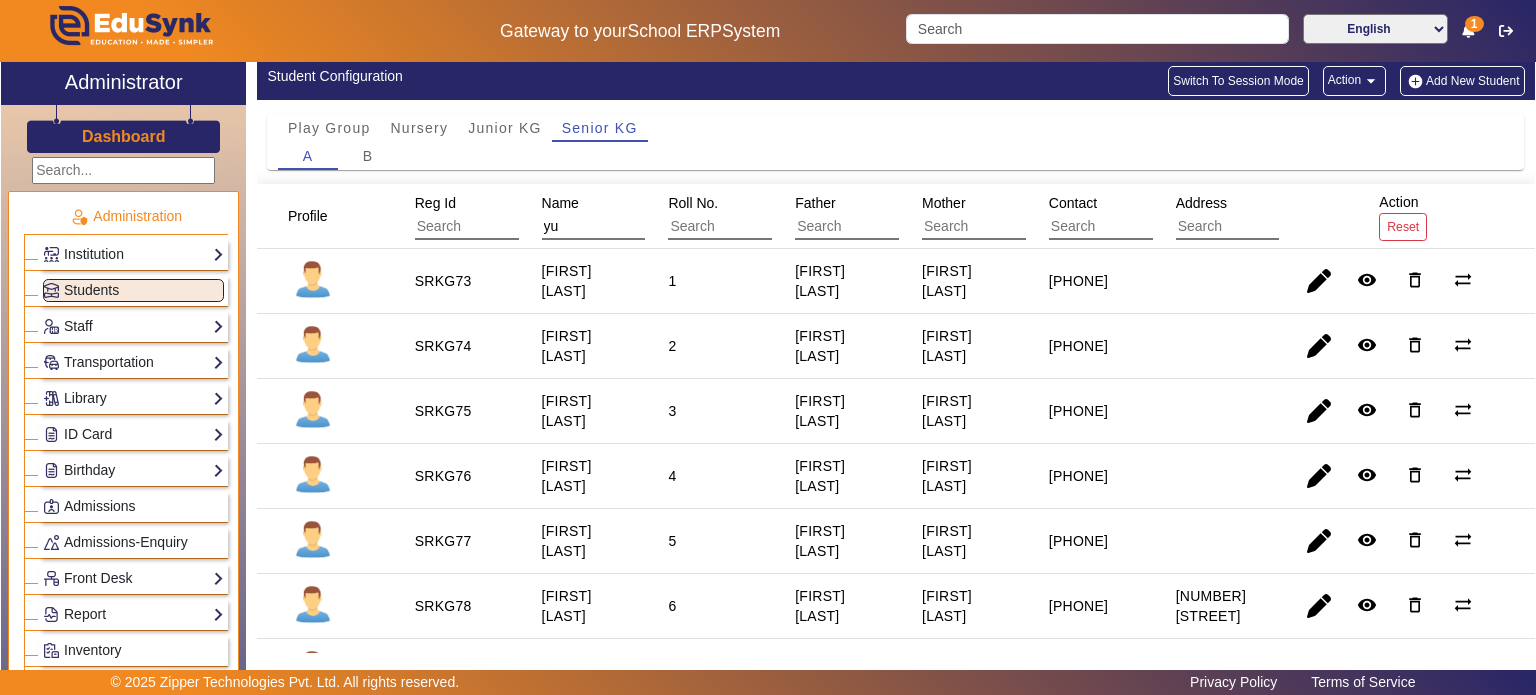 scroll, scrollTop: 0, scrollLeft: 0, axis: both 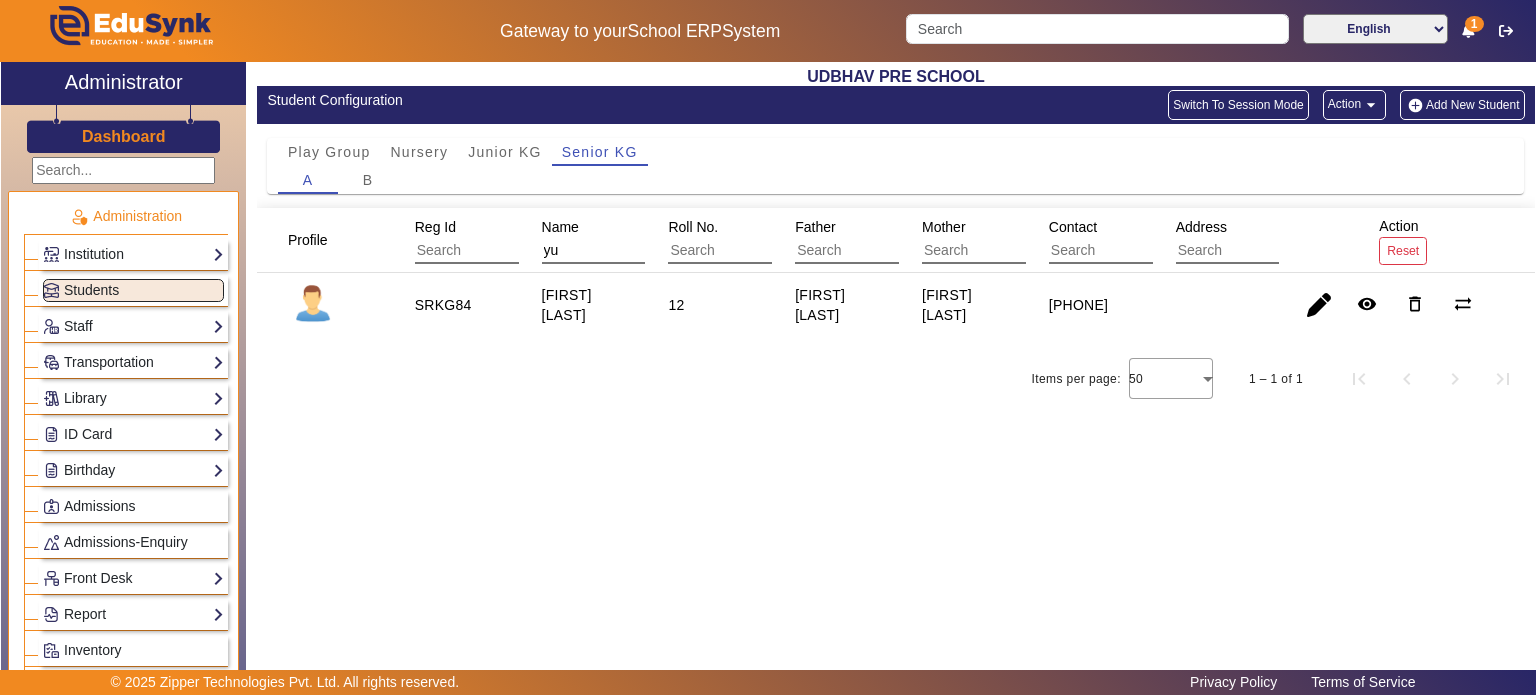 type on "yu" 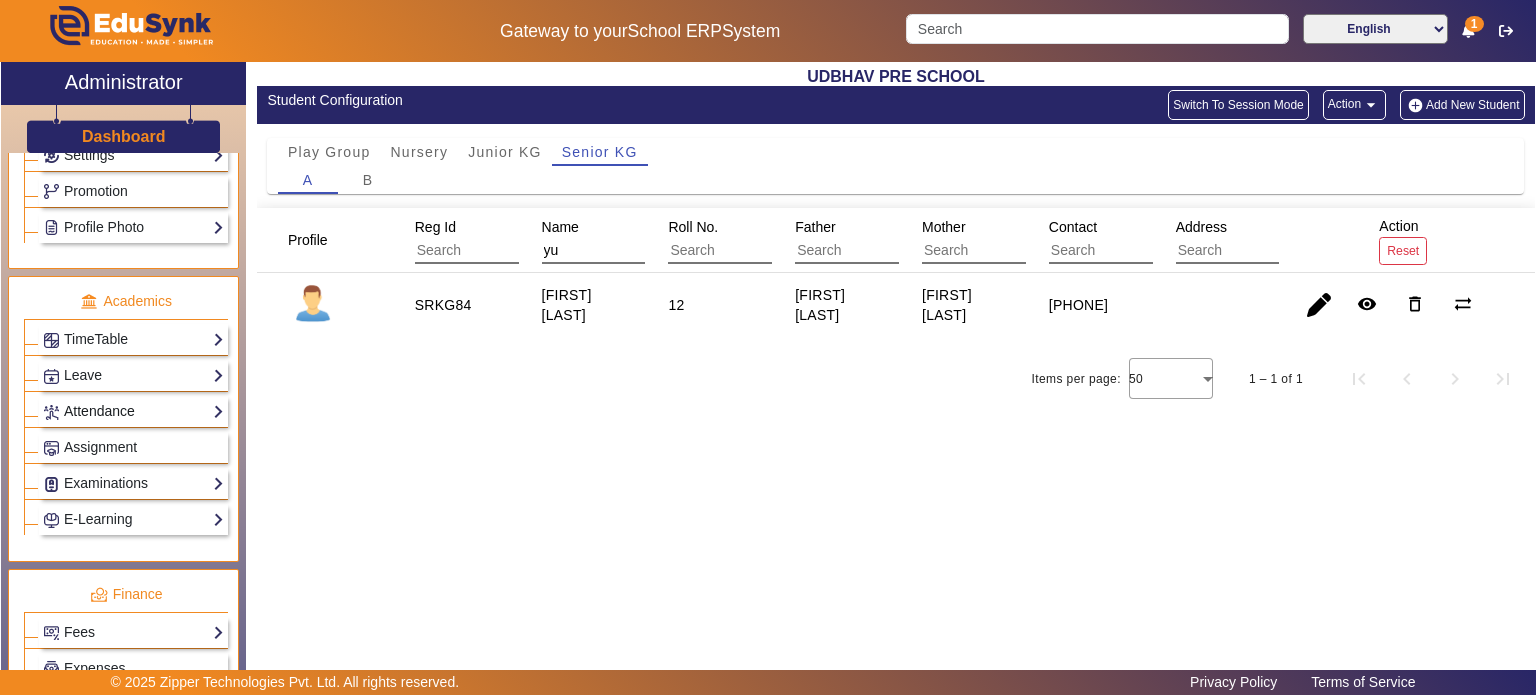 scroll, scrollTop: 724, scrollLeft: 0, axis: vertical 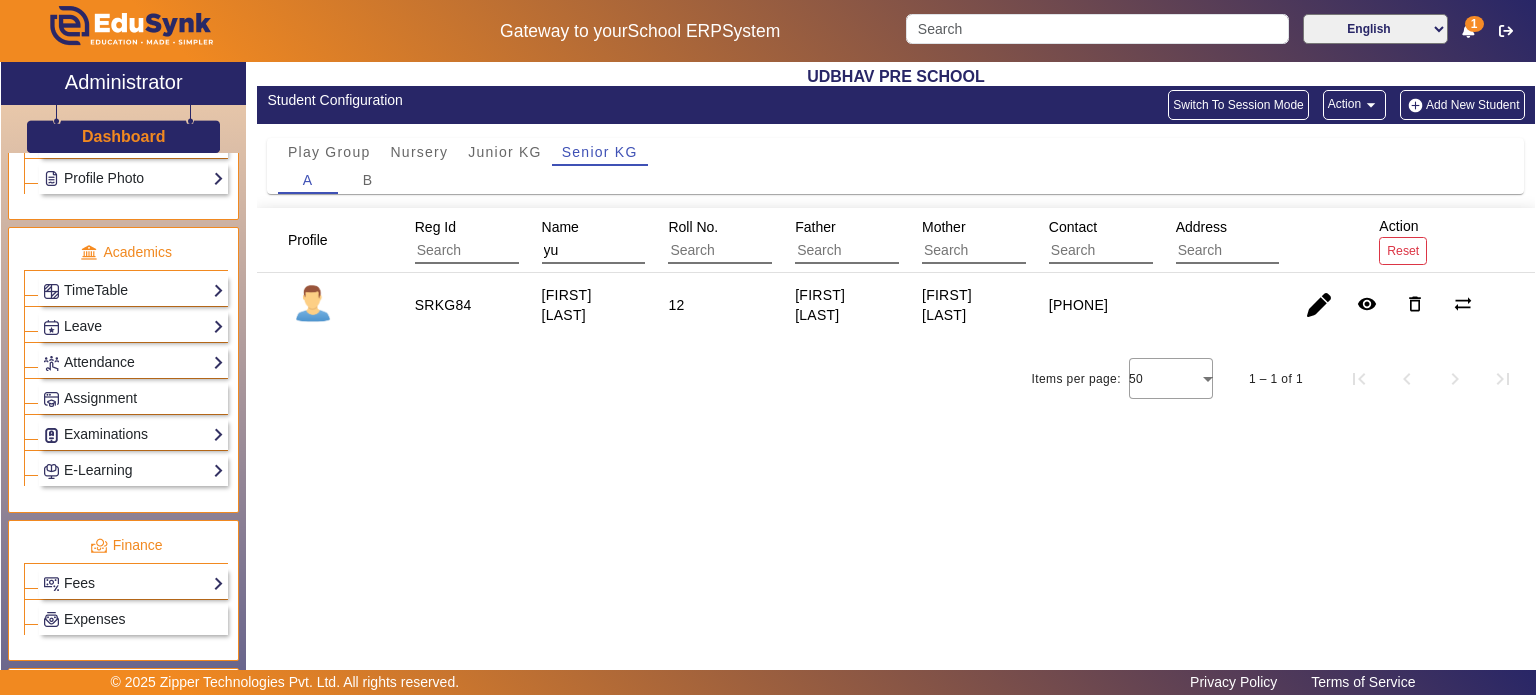 click on "SRKG84" 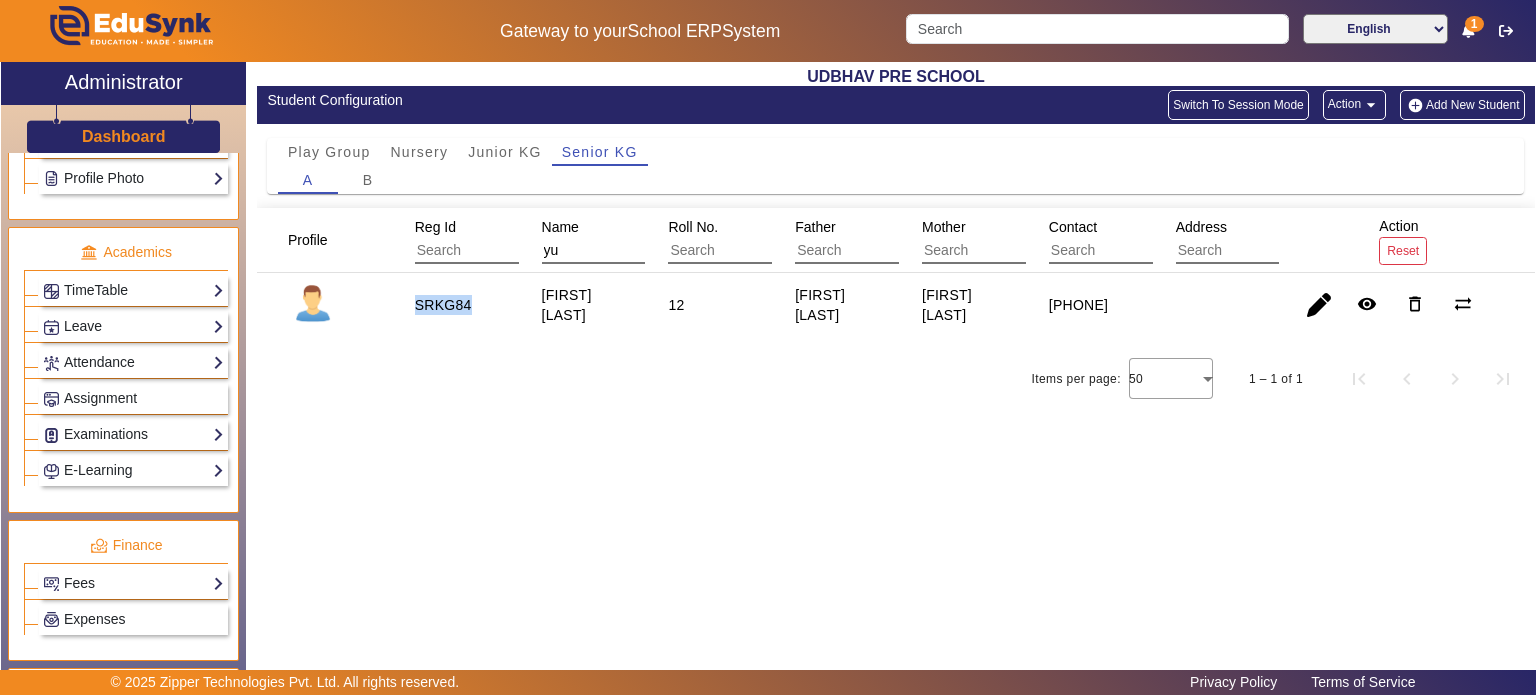 click on "SRKG84" 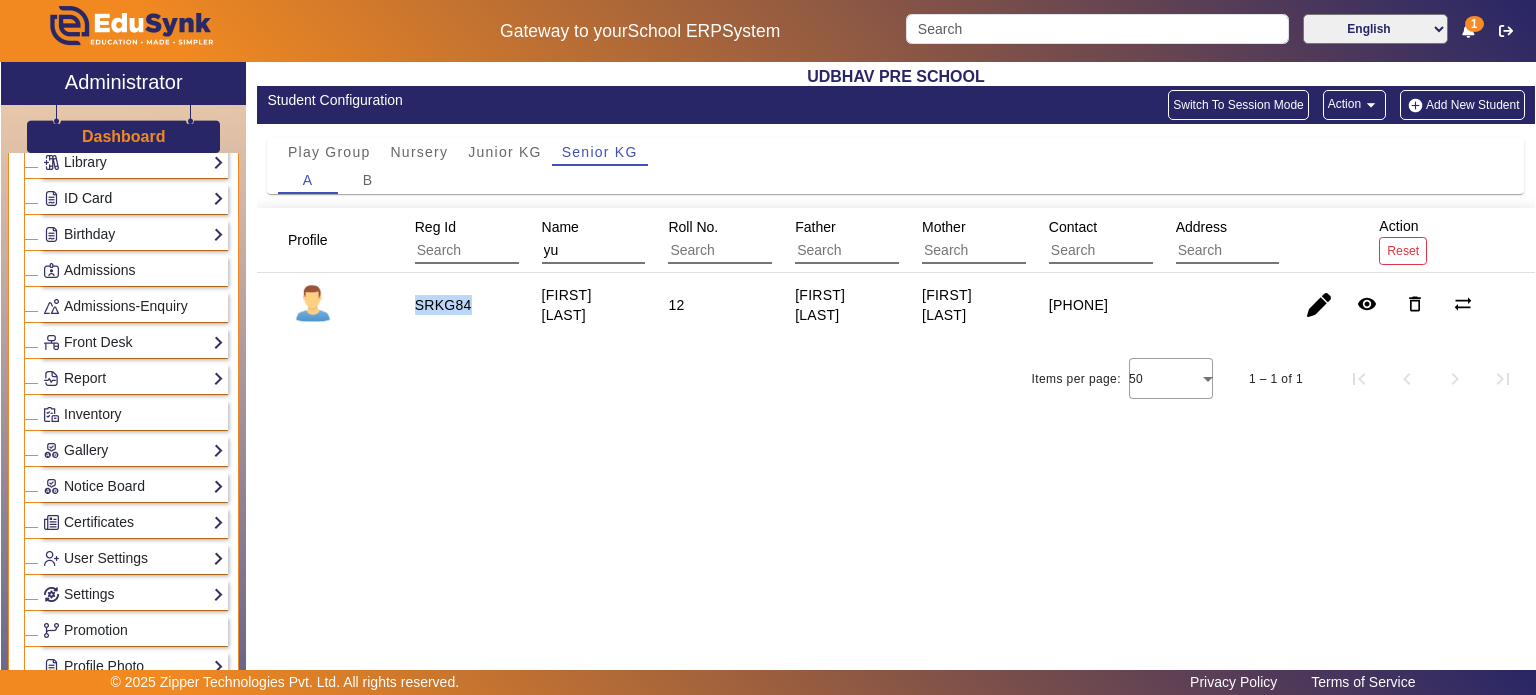scroll, scrollTop: 0, scrollLeft: 0, axis: both 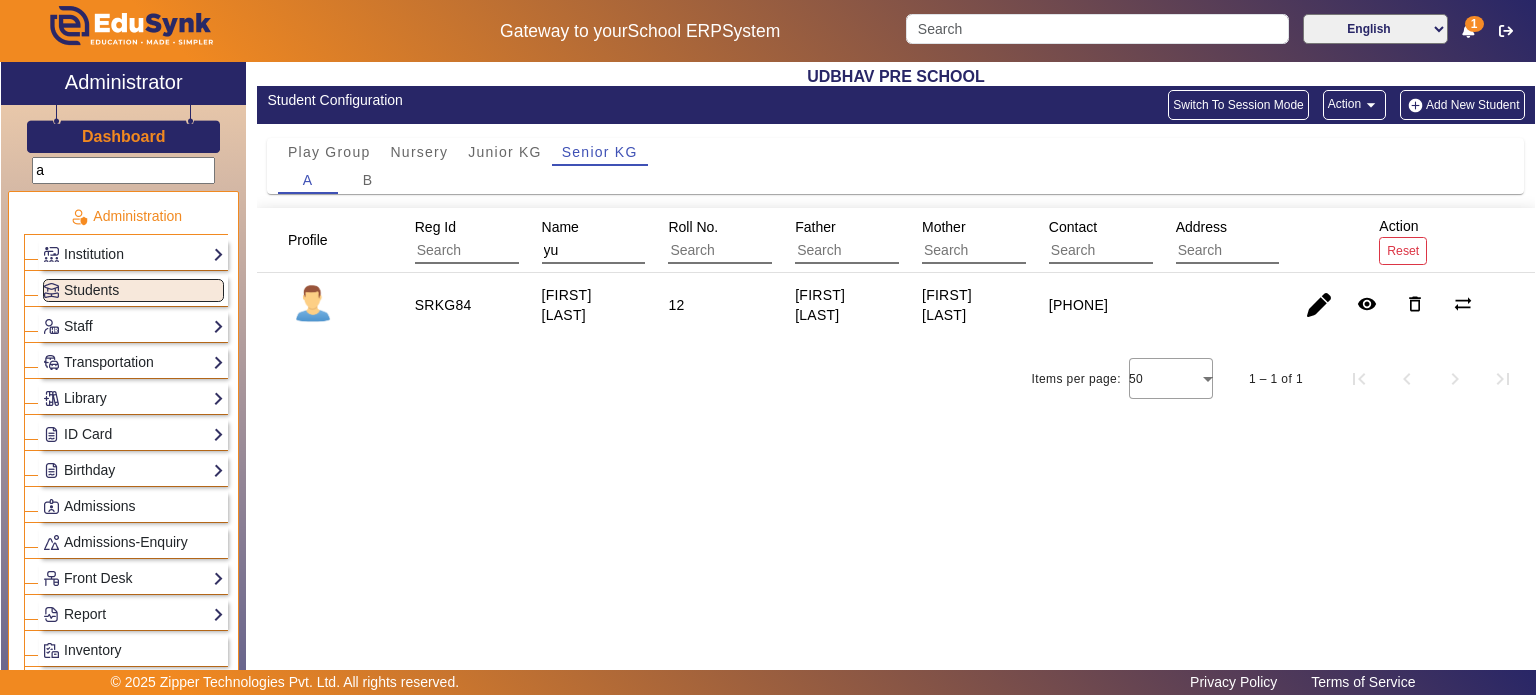 click on "a" 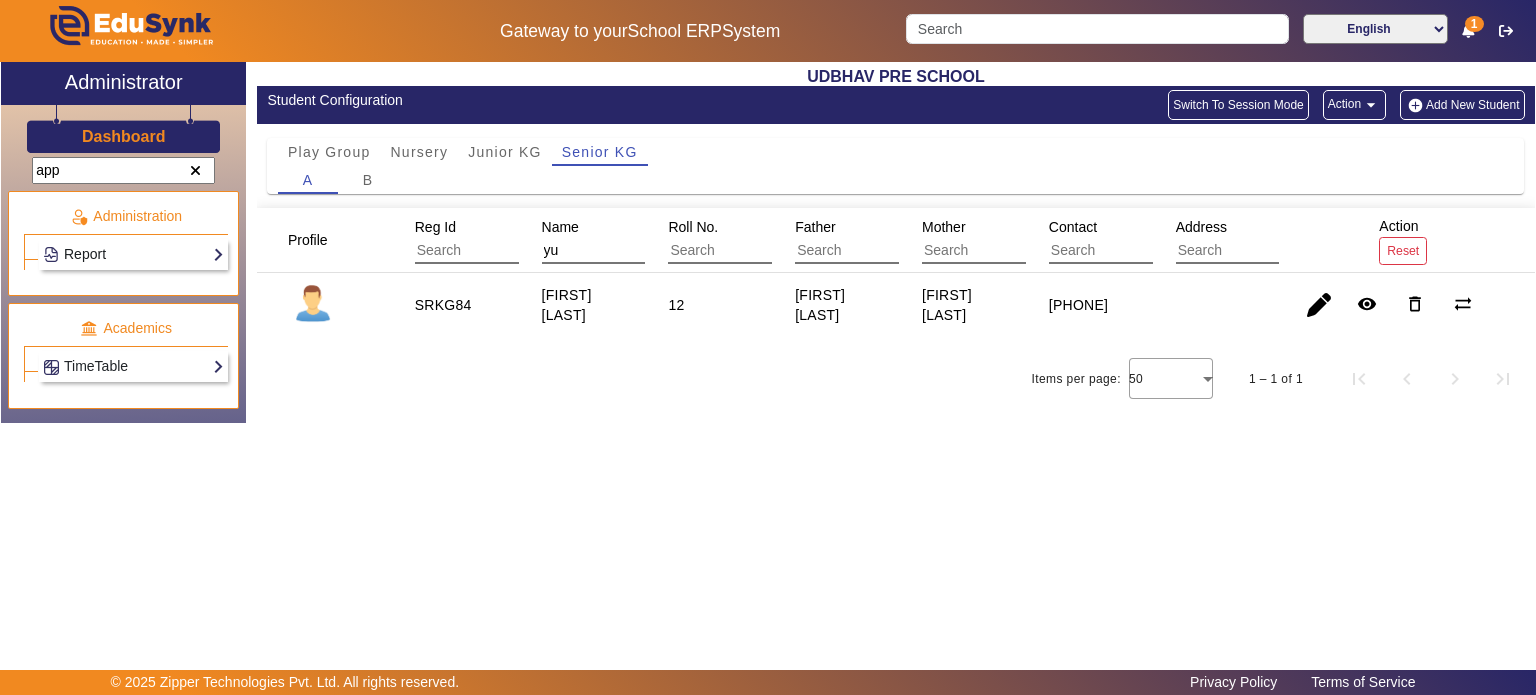 type on "app" 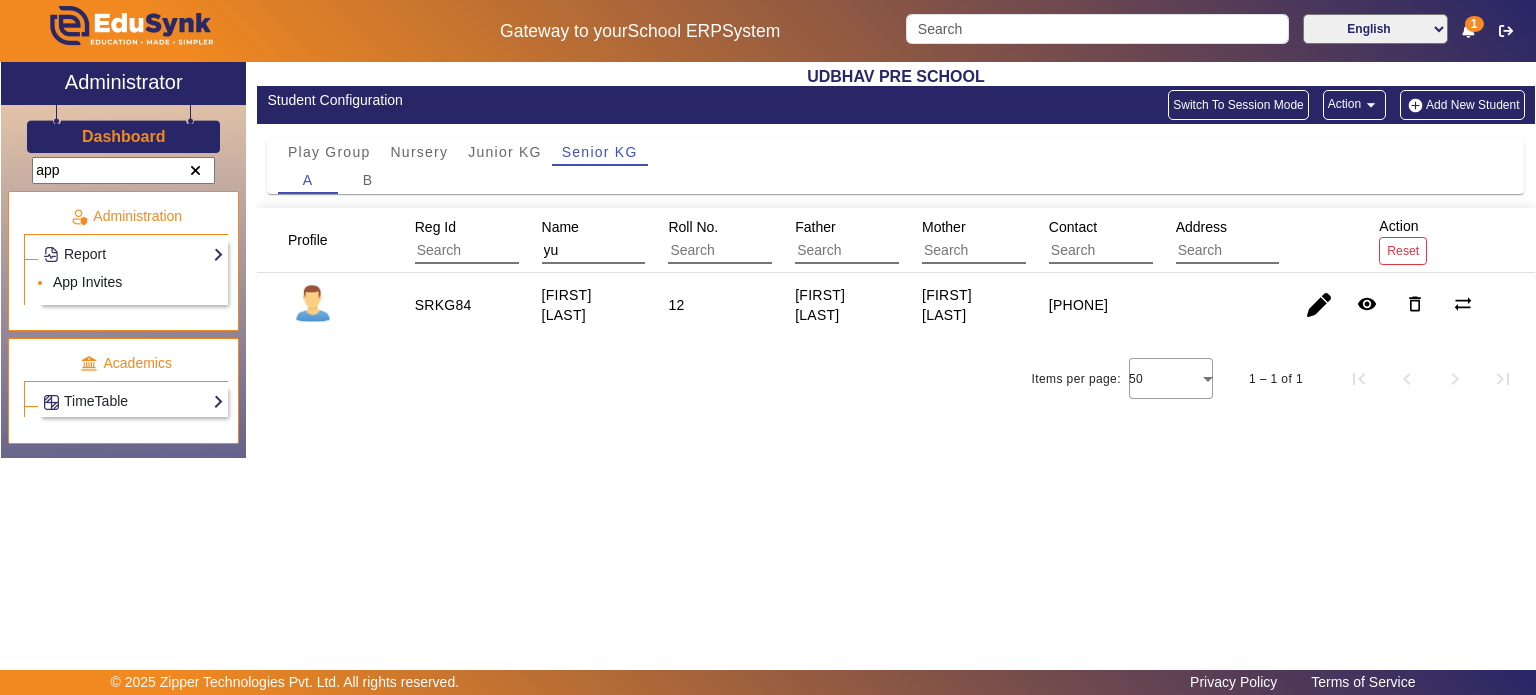 click on "App Invites" 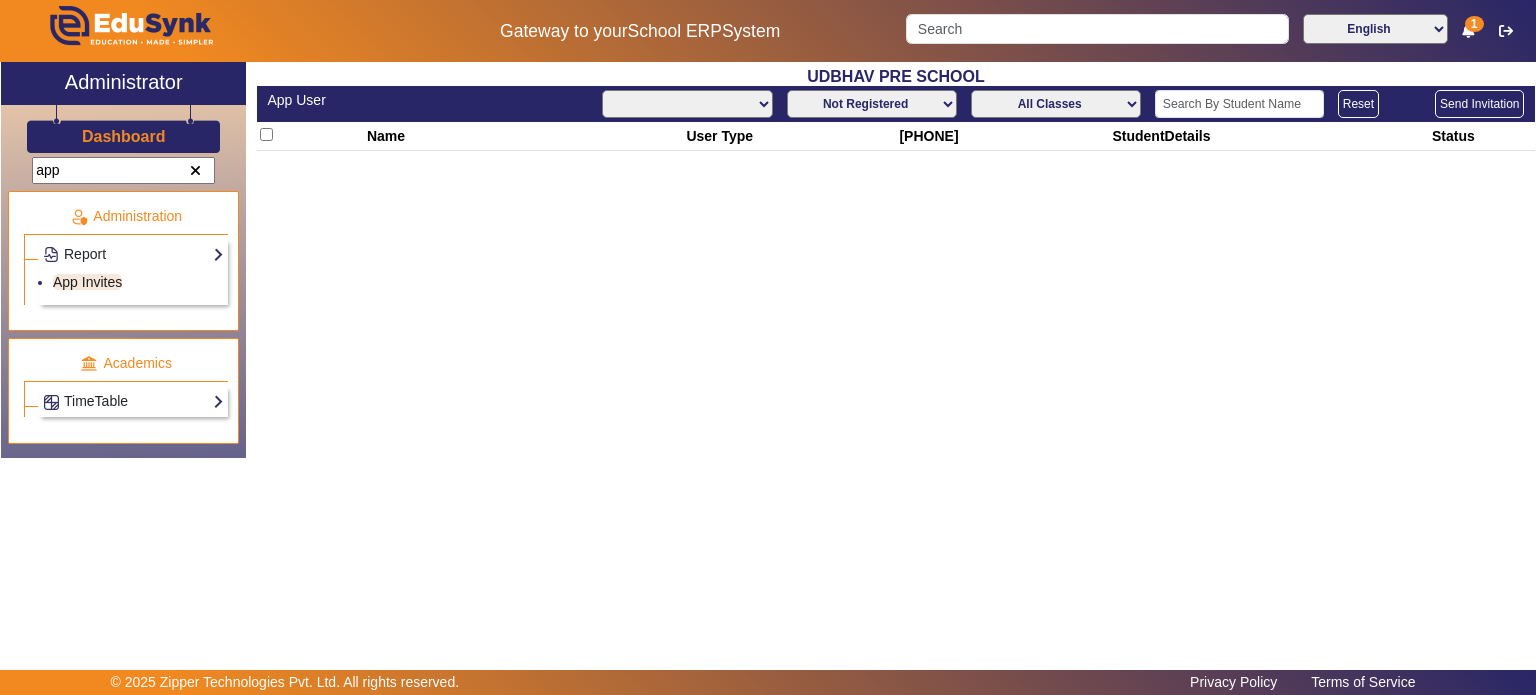 select on "All" 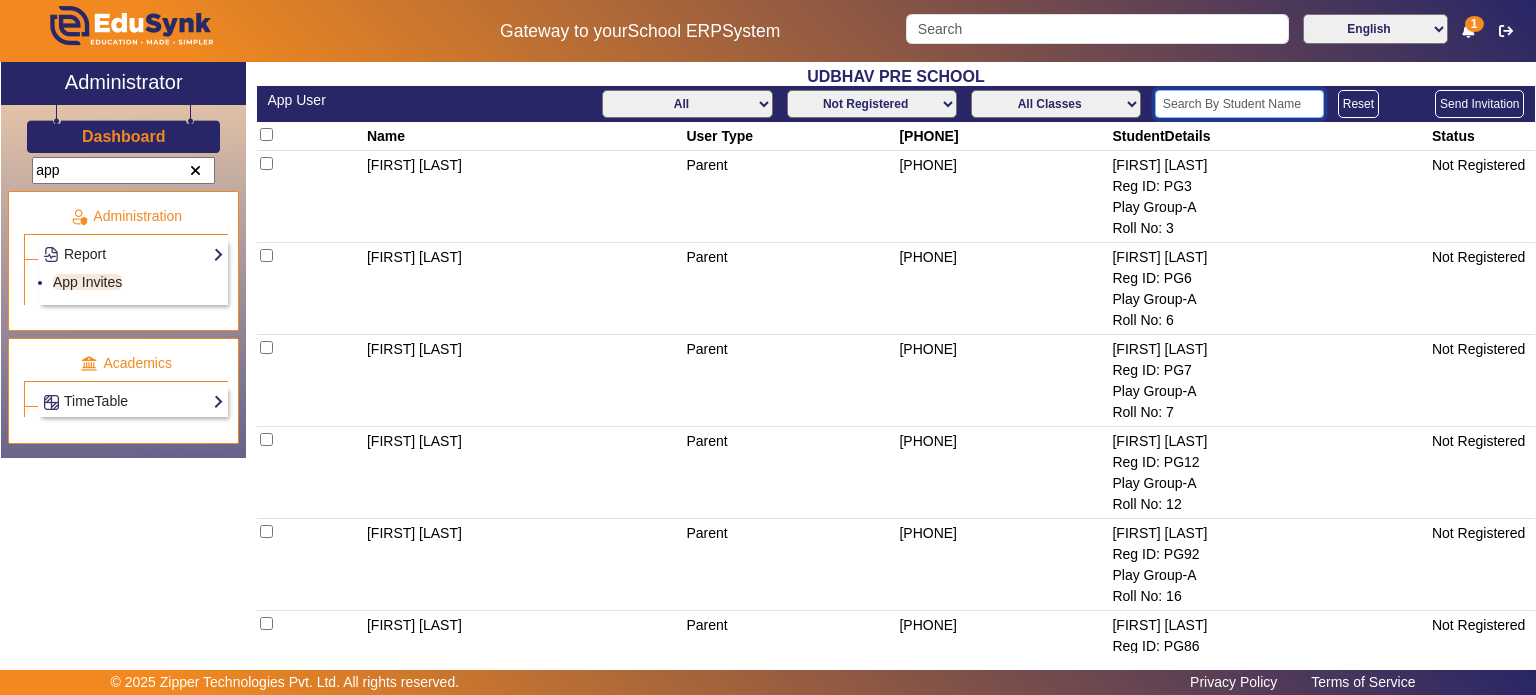 click 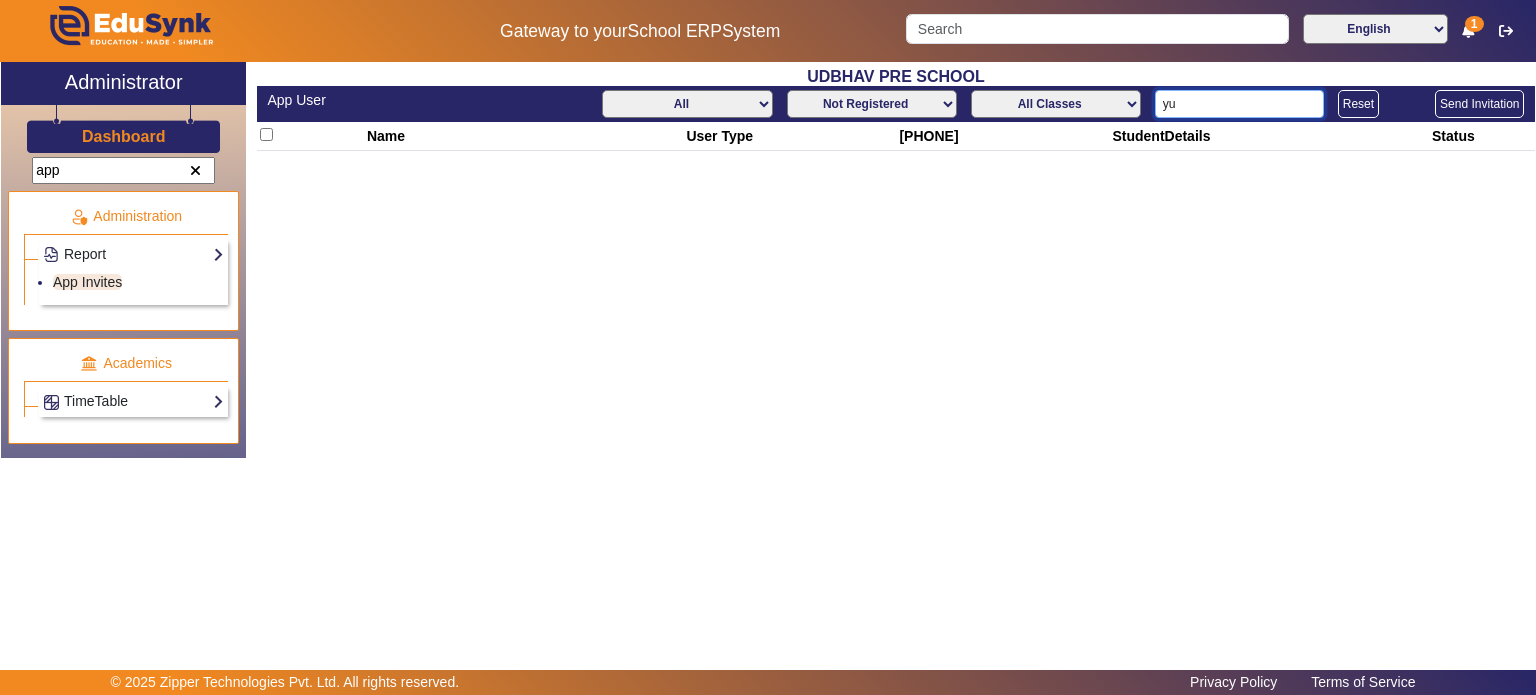 type on "y" 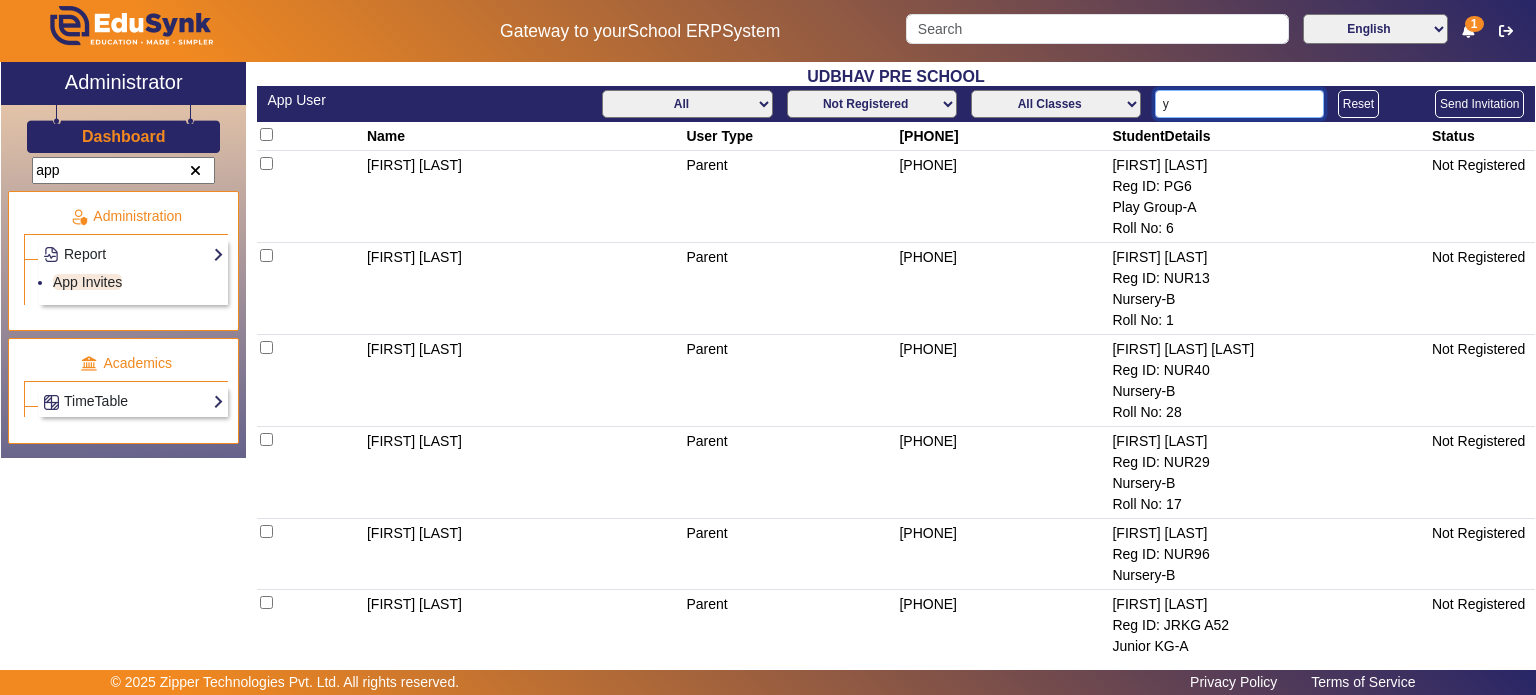 type 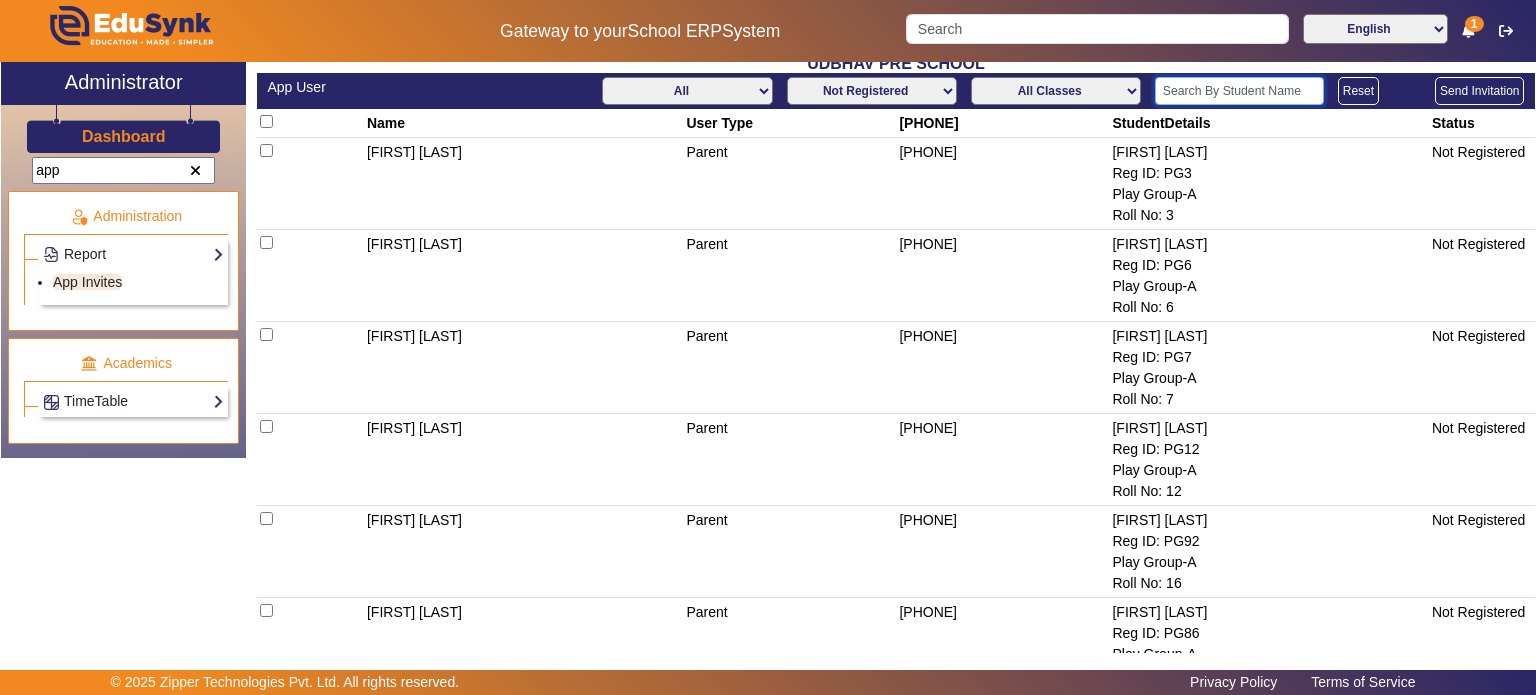 scroll, scrollTop: 0, scrollLeft: 0, axis: both 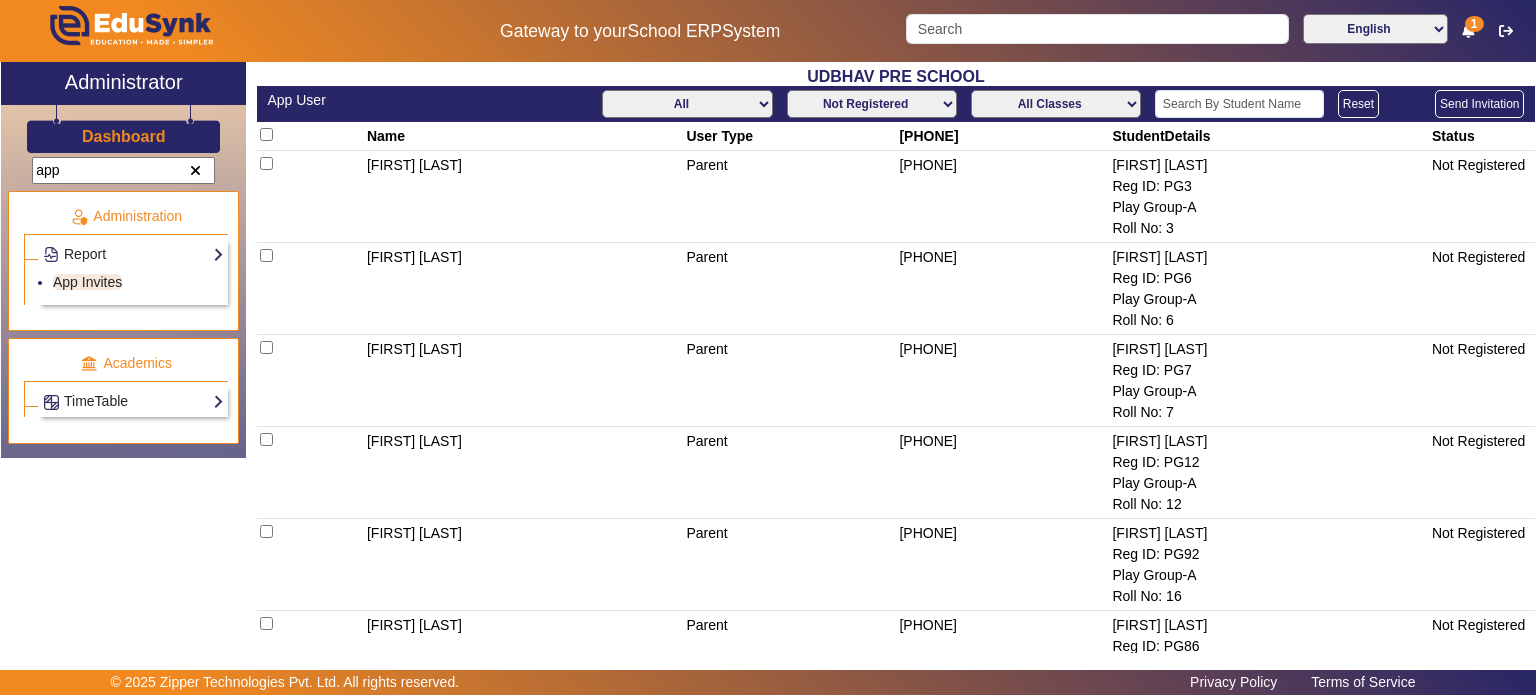 click on "Not Registered Registered" 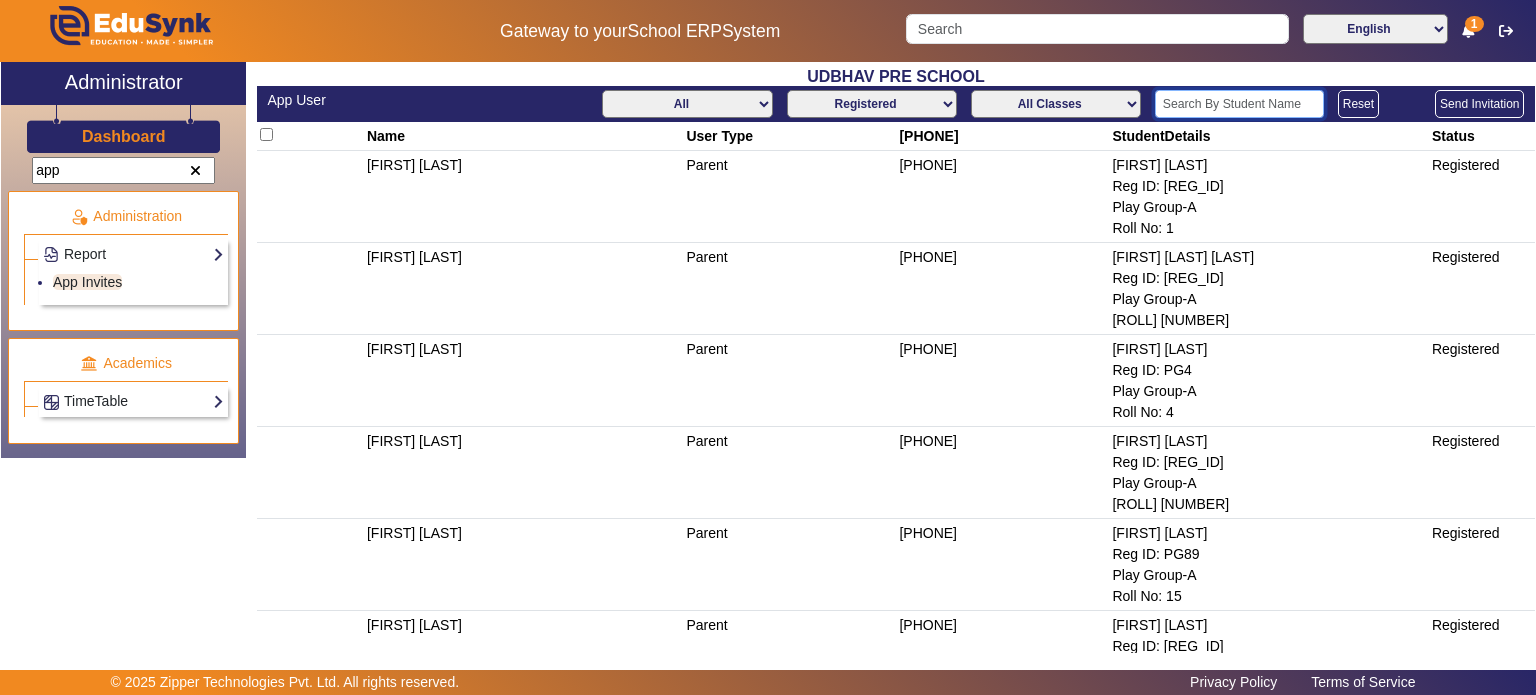 click 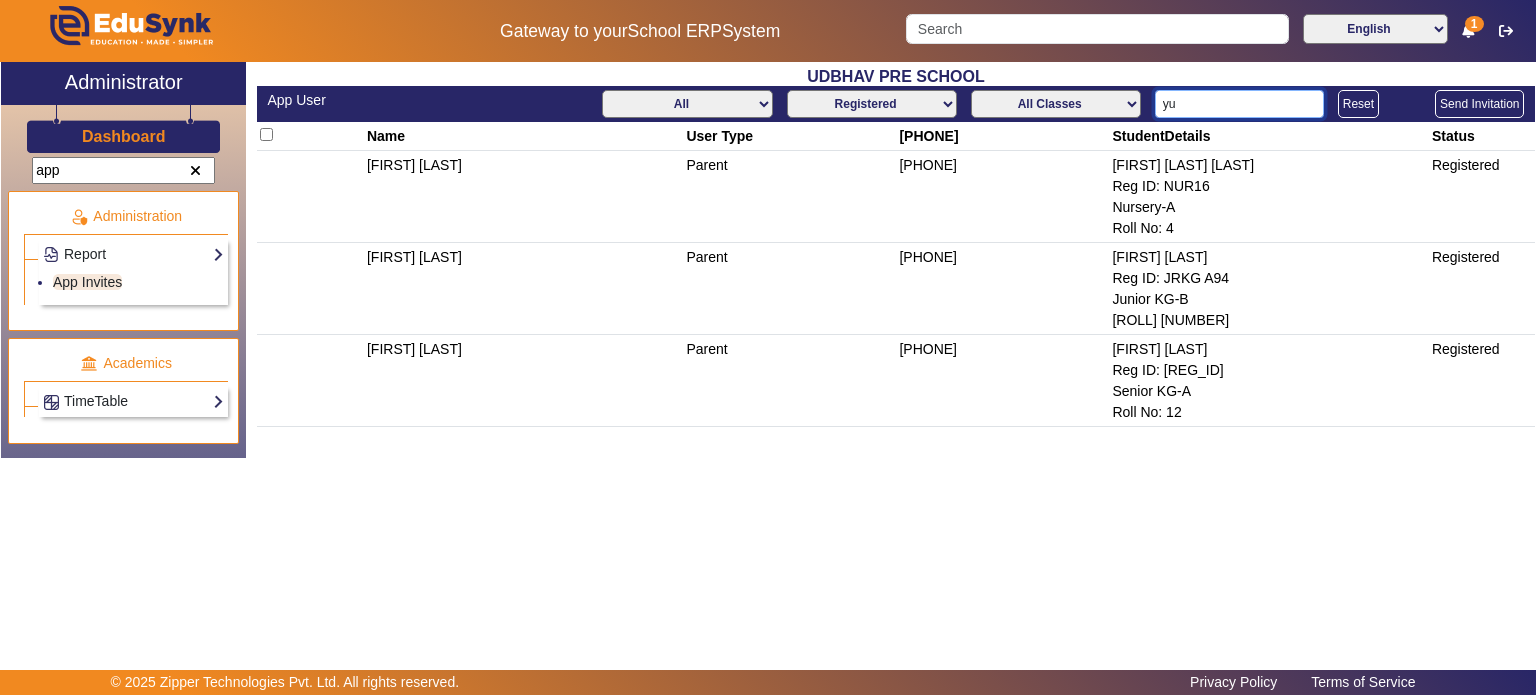 type on "yu" 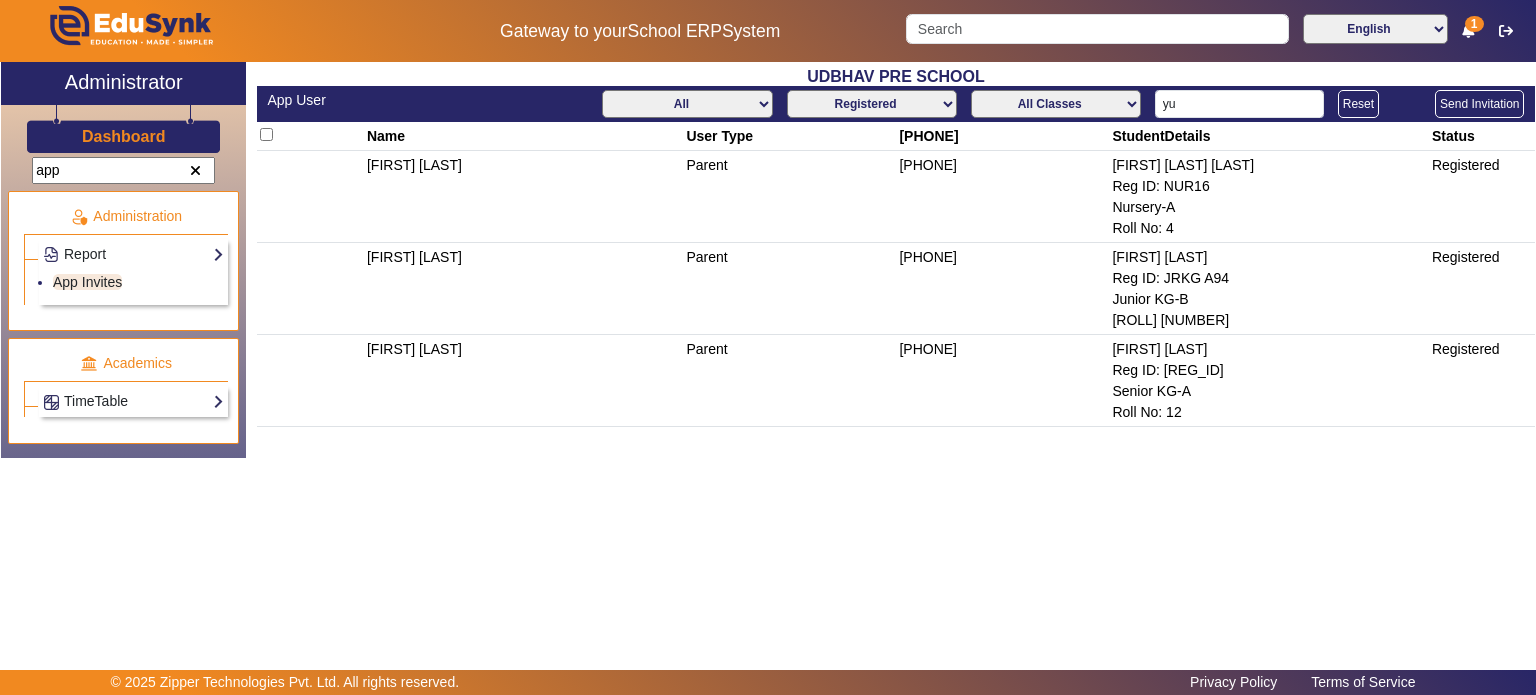 click on "Reset" 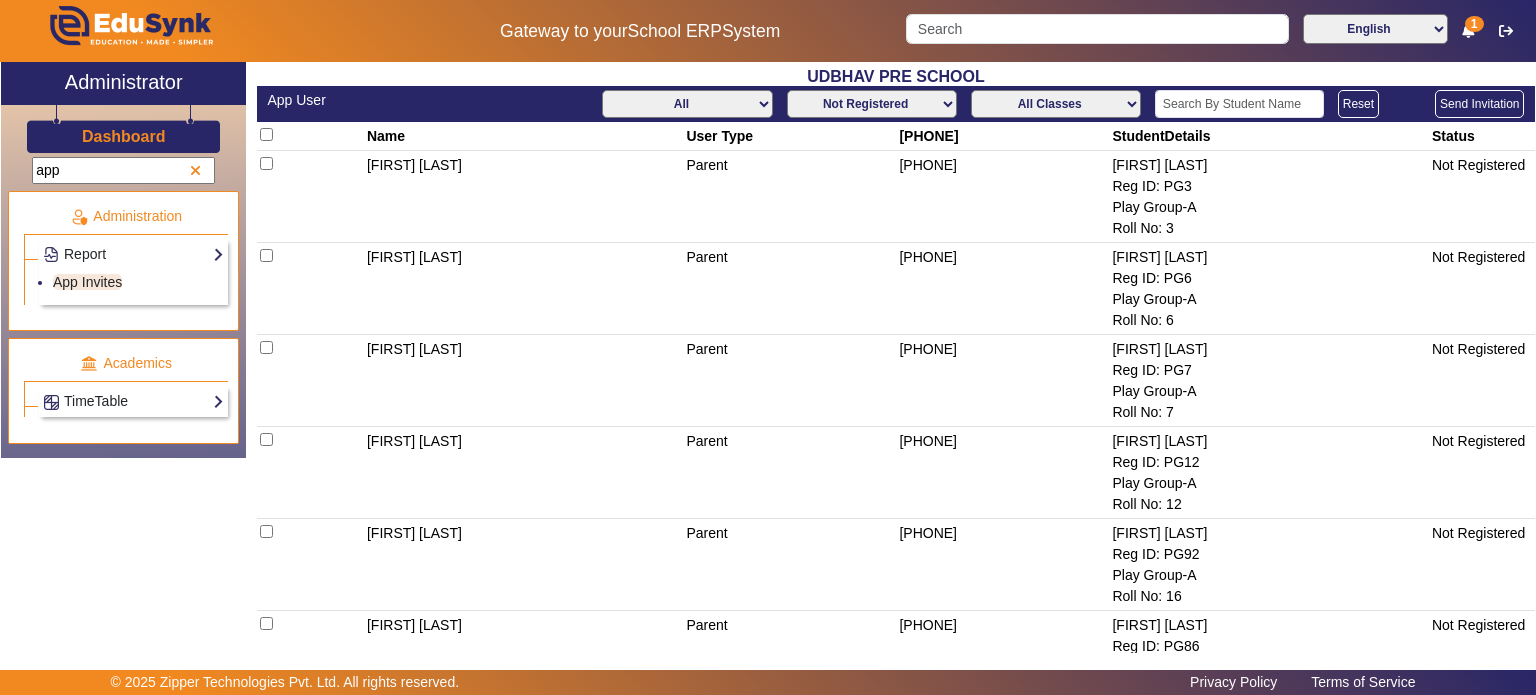 click 